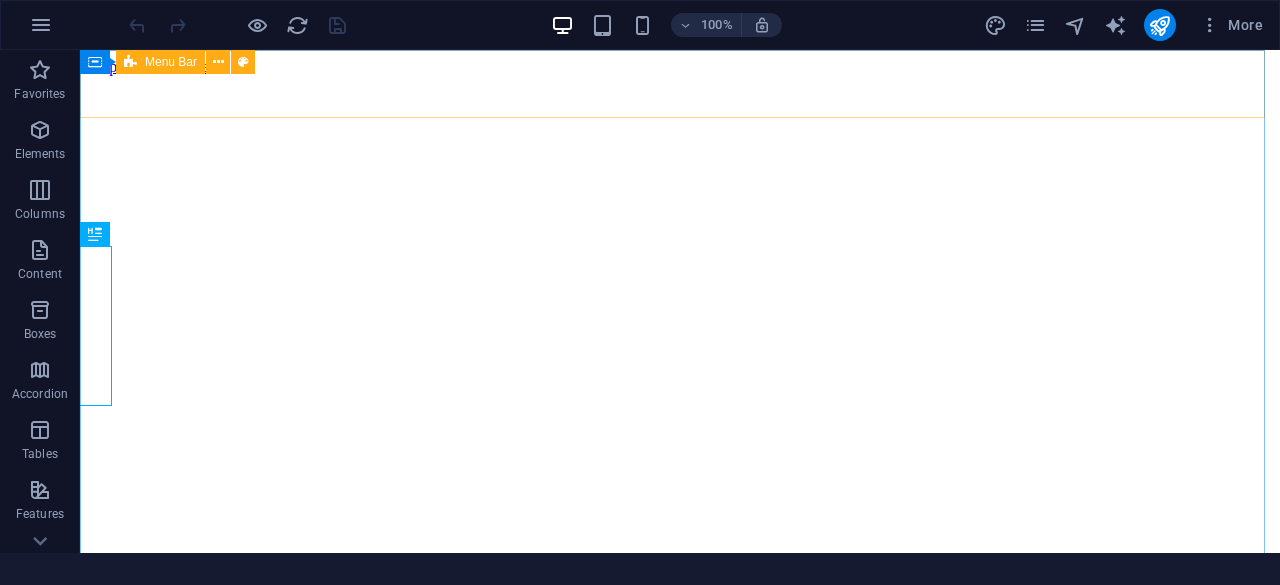 scroll, scrollTop: 0, scrollLeft: 0, axis: both 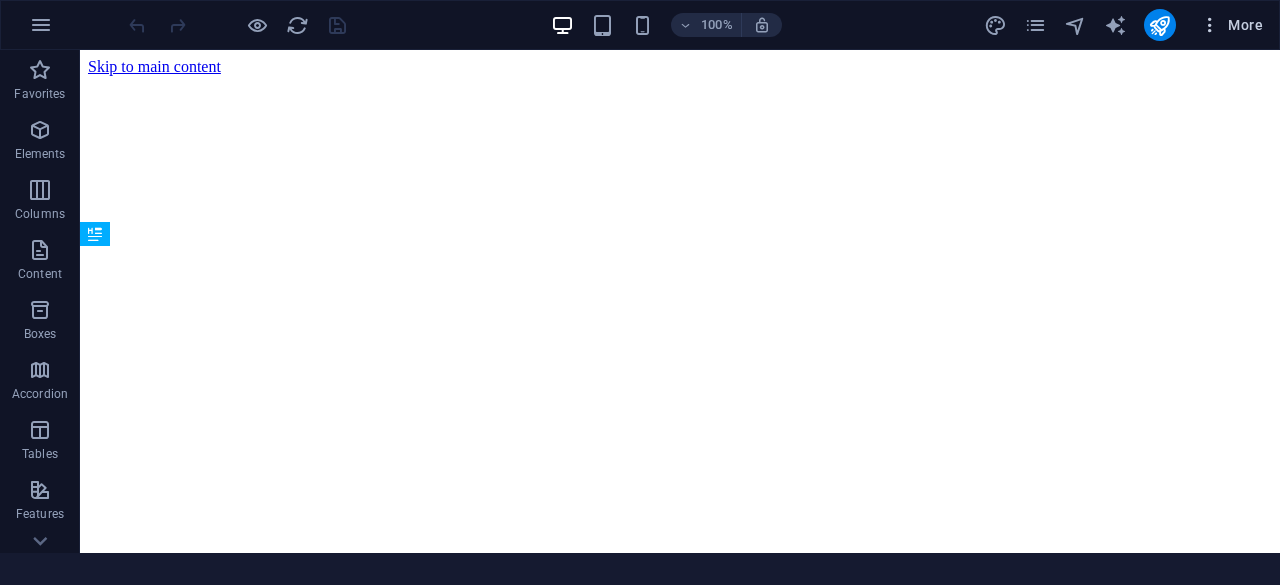 click on "More" at bounding box center [1231, 25] 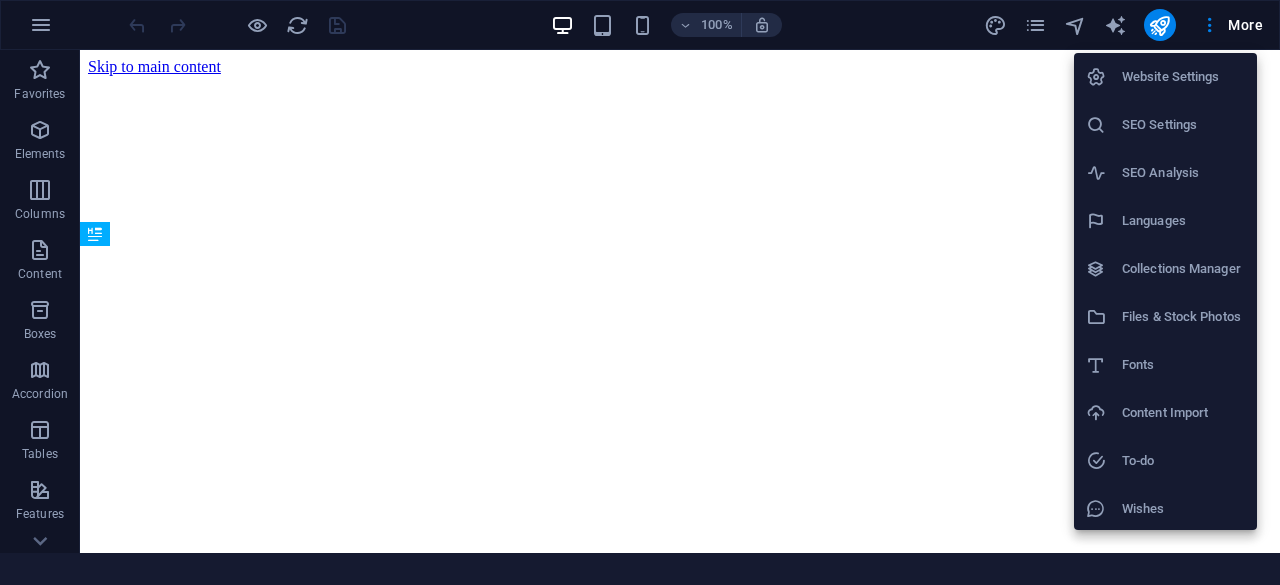 click on "Website Settings" at bounding box center [1183, 77] 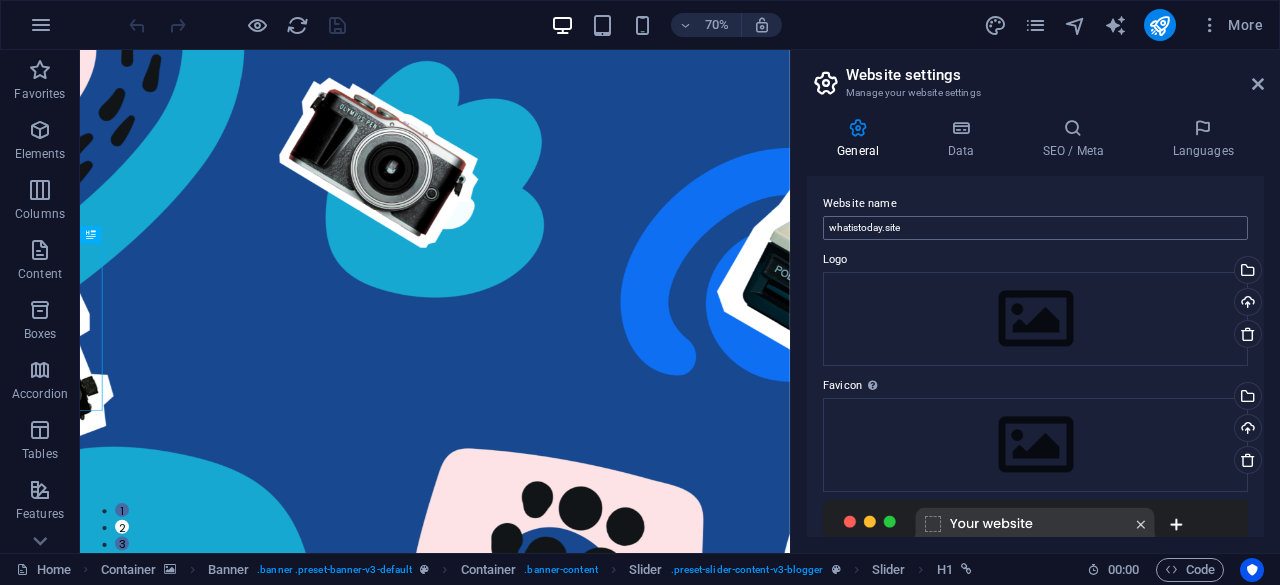 scroll, scrollTop: 0, scrollLeft: 0, axis: both 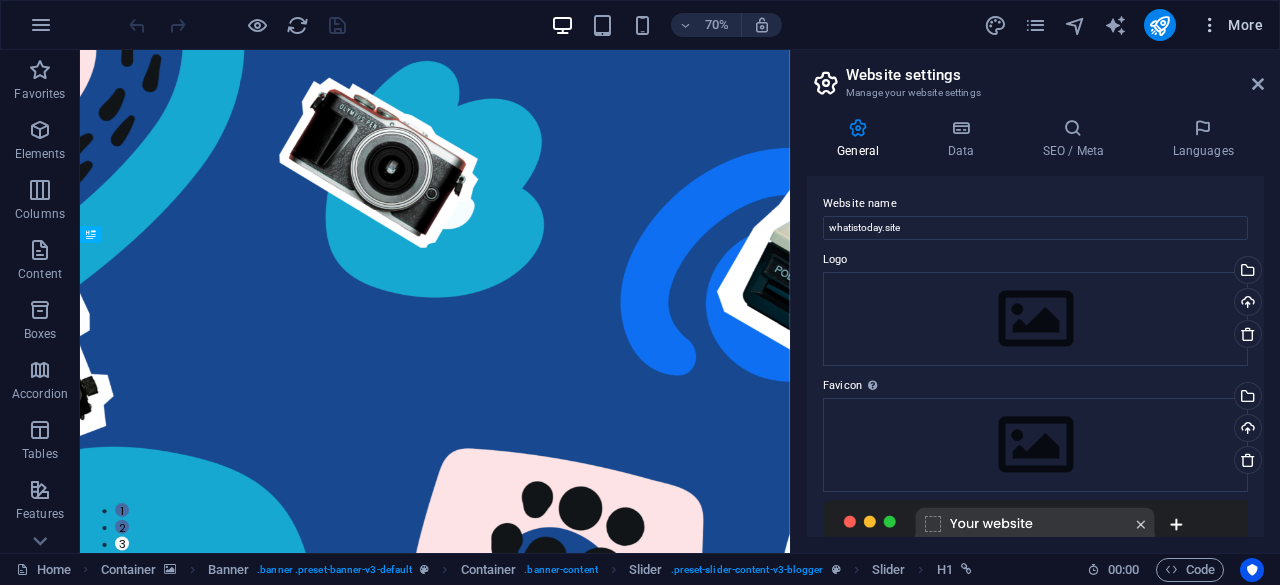 click at bounding box center (1210, 25) 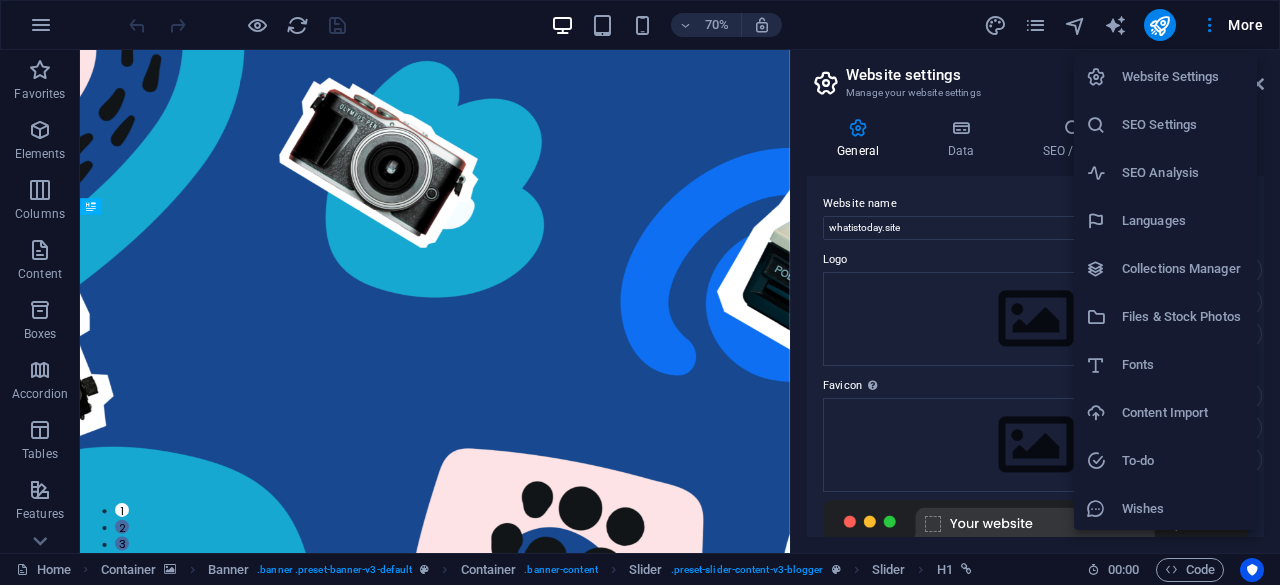 click on "Collections Manager" at bounding box center (1183, 269) 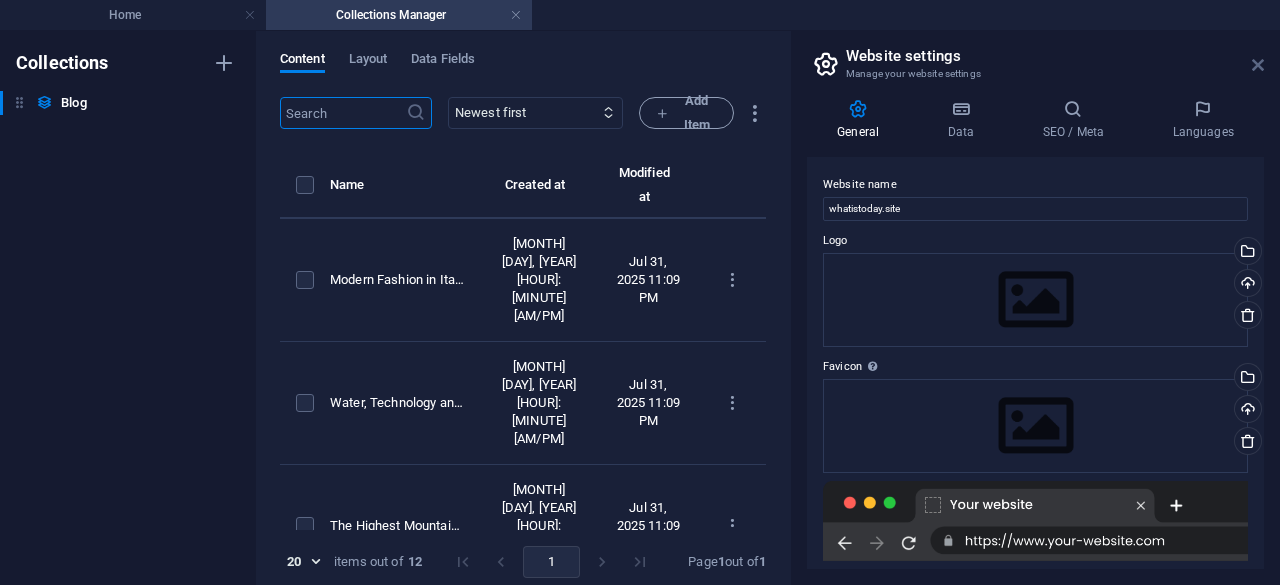 click at bounding box center (1258, 65) 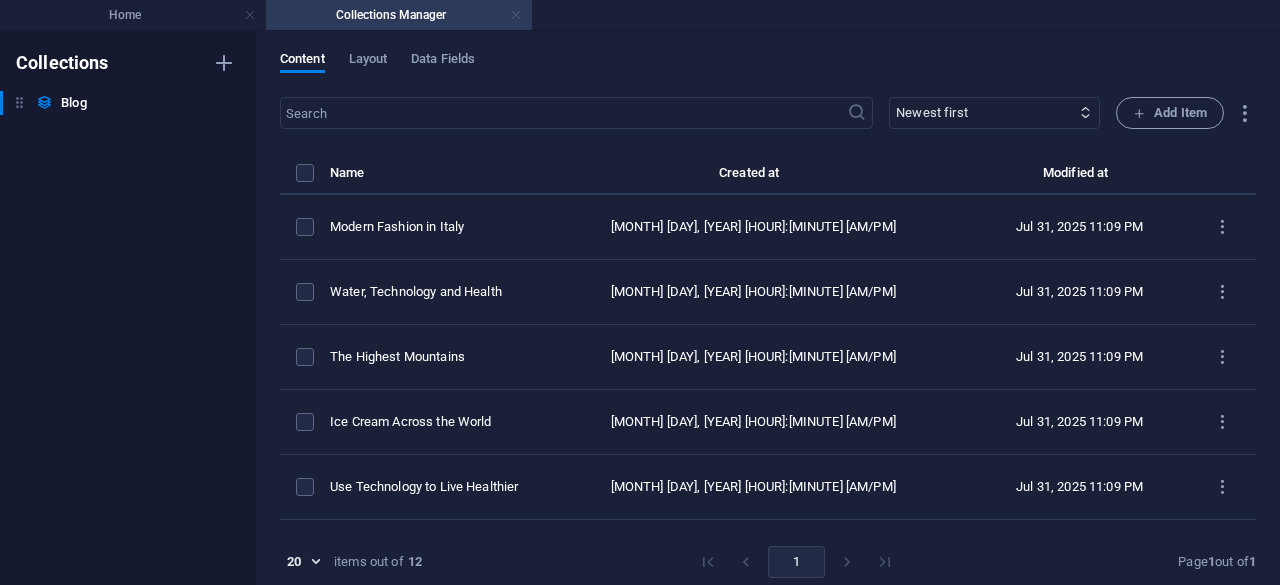 click at bounding box center [516, 15] 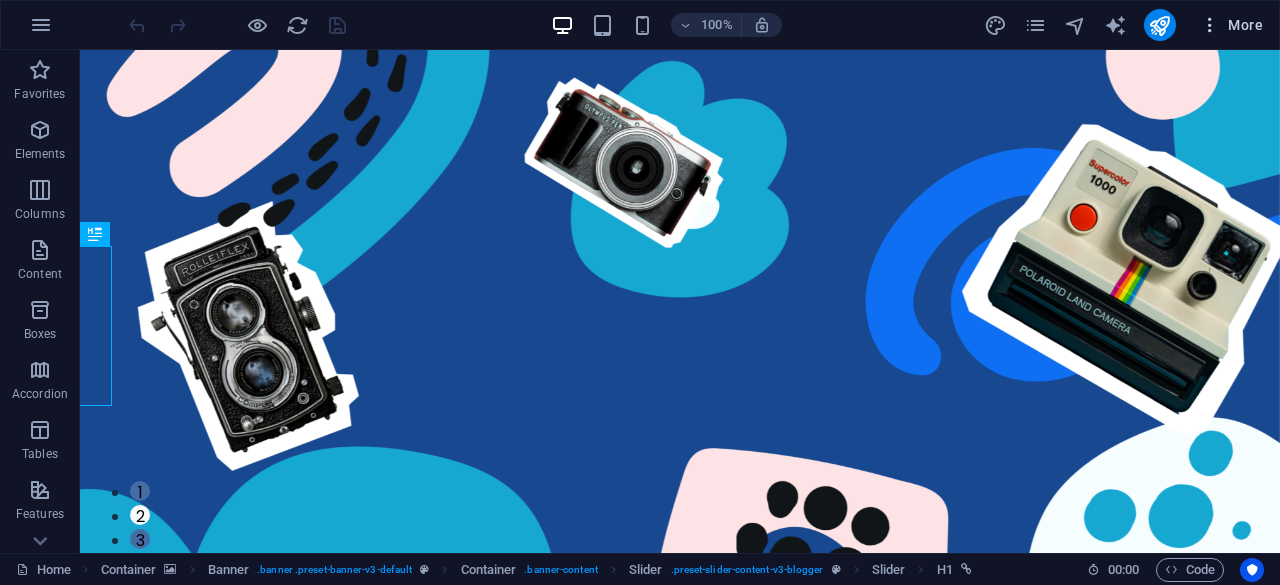 click at bounding box center (1210, 25) 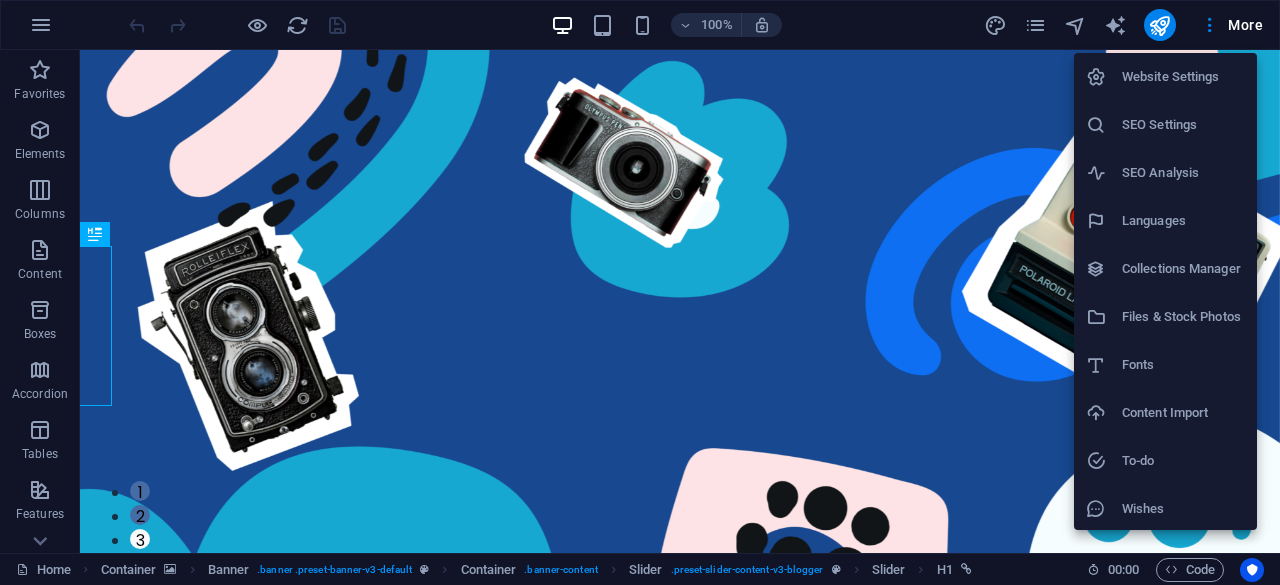 click at bounding box center [640, 292] 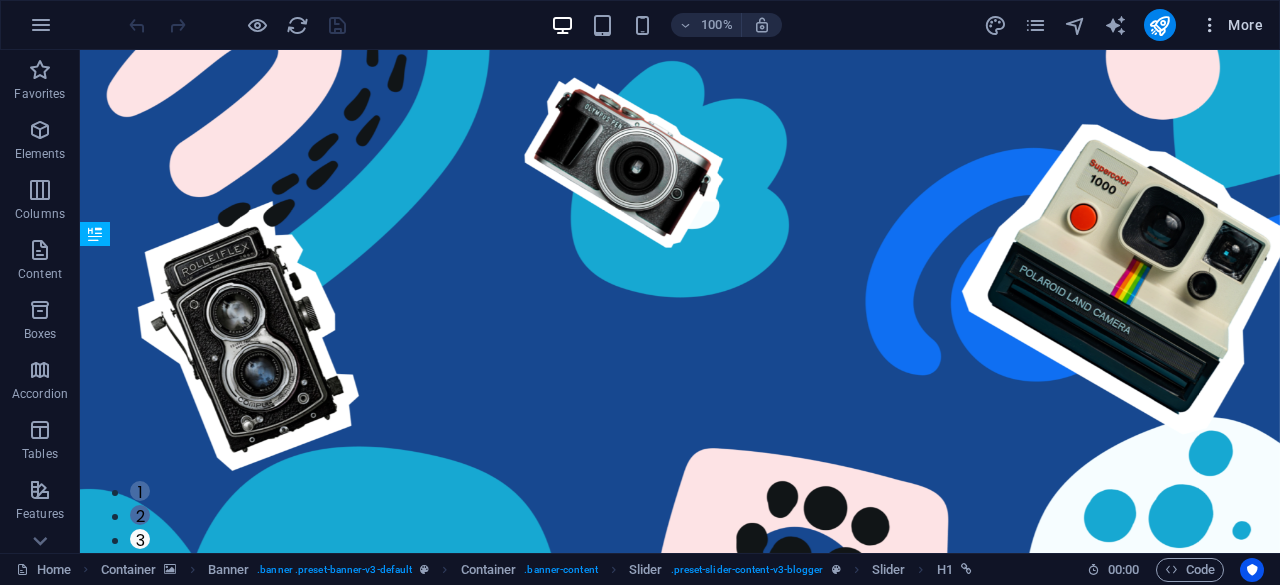 click on "More" at bounding box center (1231, 25) 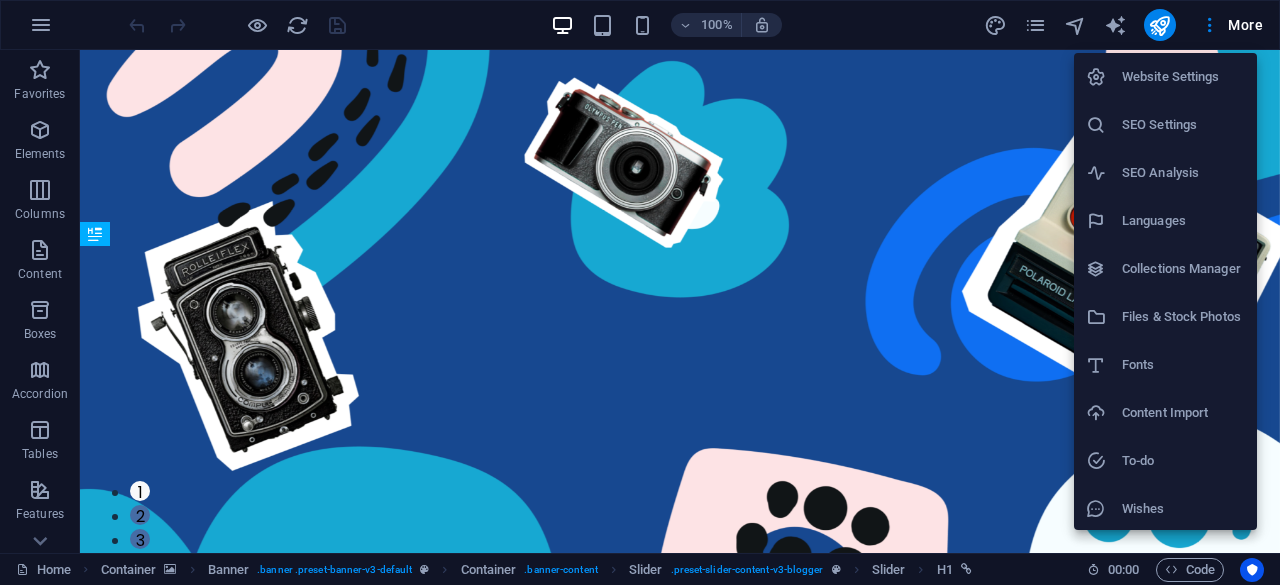 click on "Files & Stock Photos" at bounding box center (1183, 317) 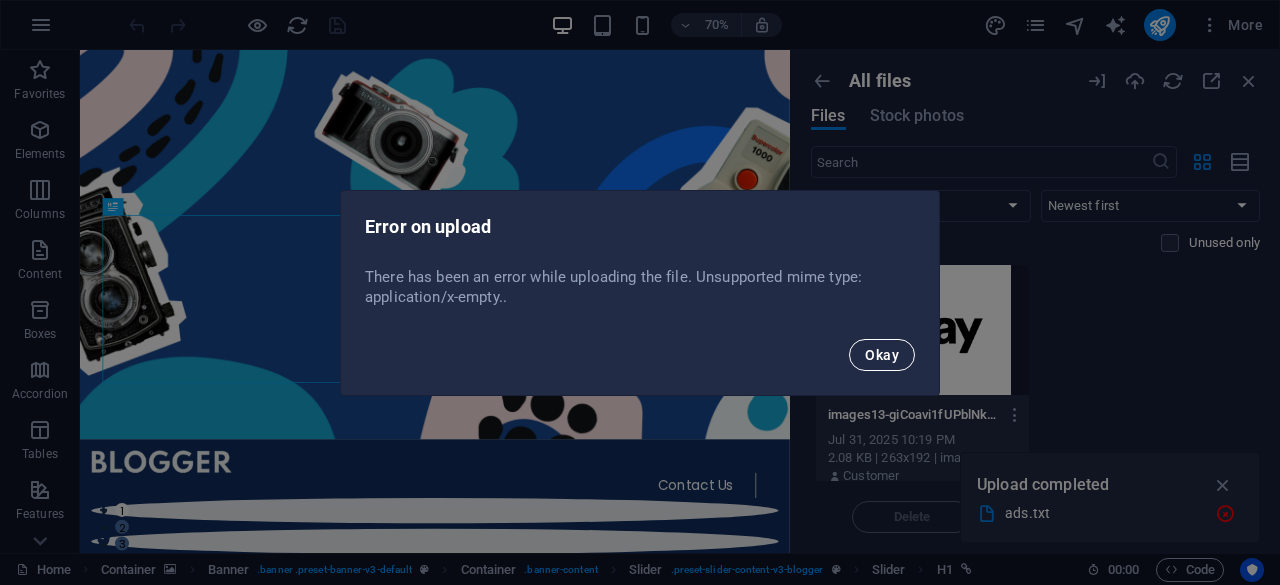 click on "Okay" at bounding box center [882, 355] 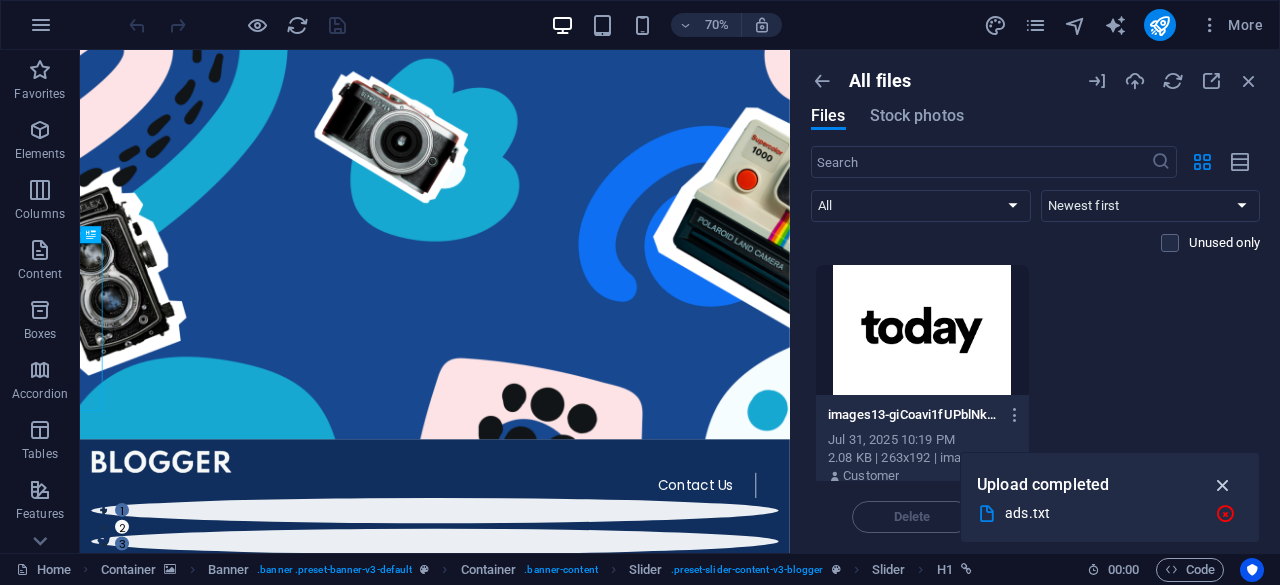 click at bounding box center [1223, 485] 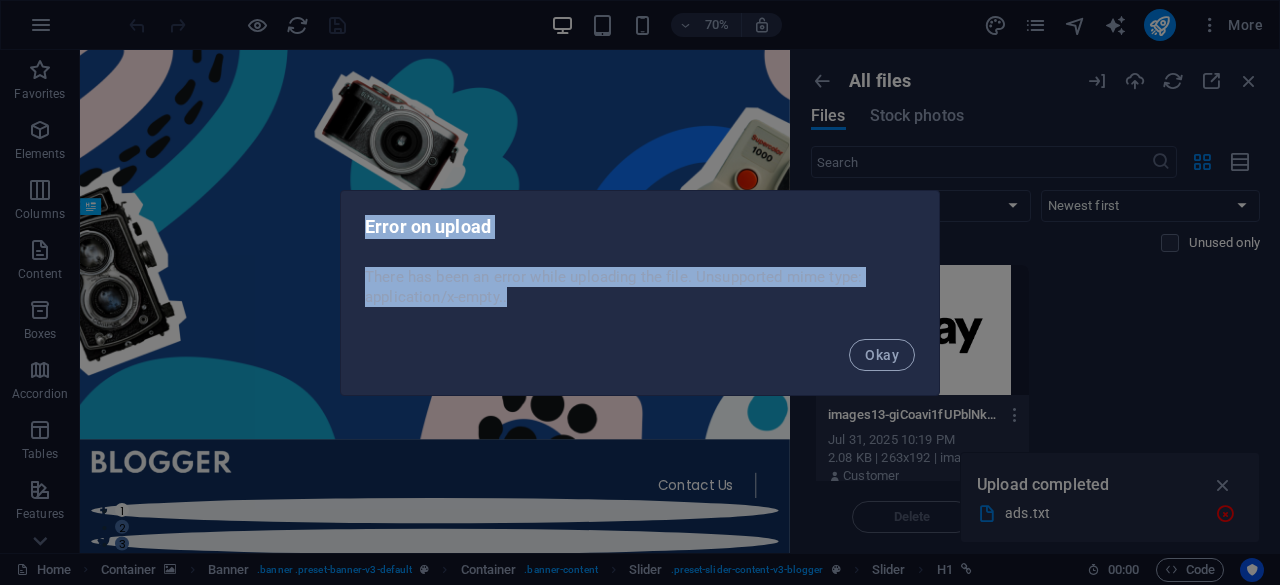 drag, startPoint x: 360, startPoint y: 227, endPoint x: 648, endPoint y: 310, distance: 299.72153 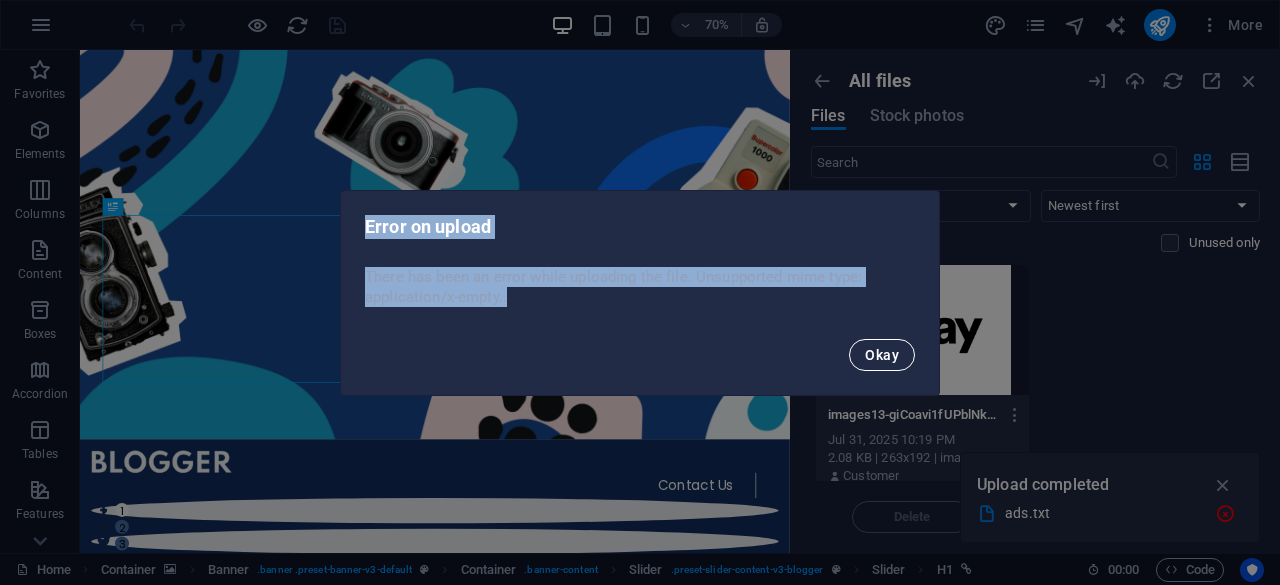 click on "Okay" at bounding box center (882, 355) 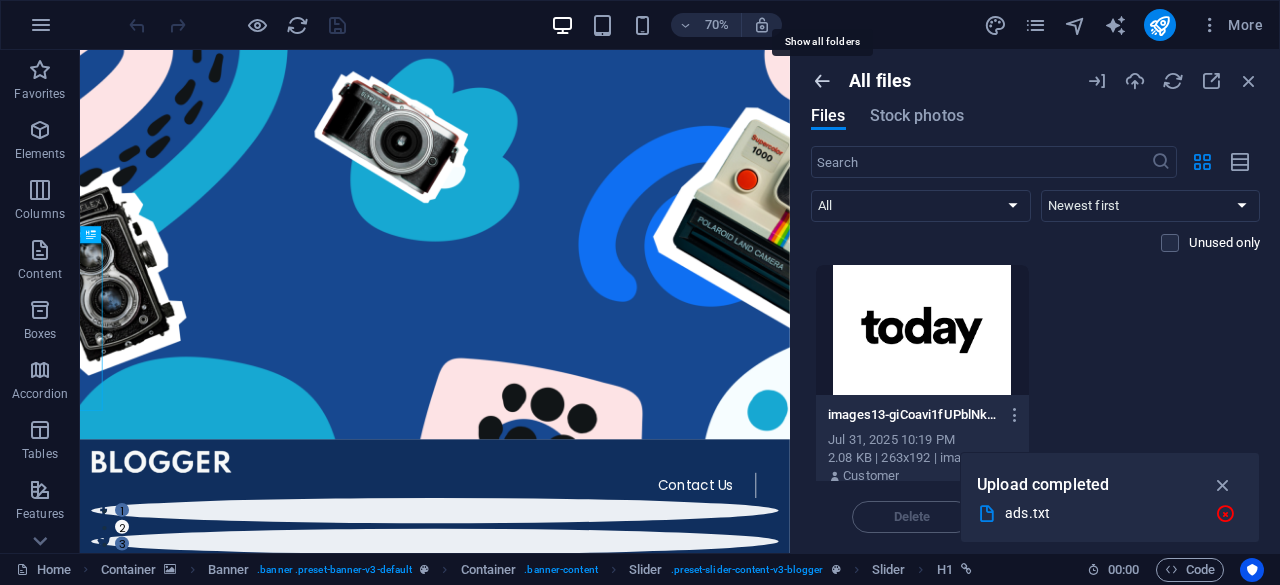 click at bounding box center (822, 81) 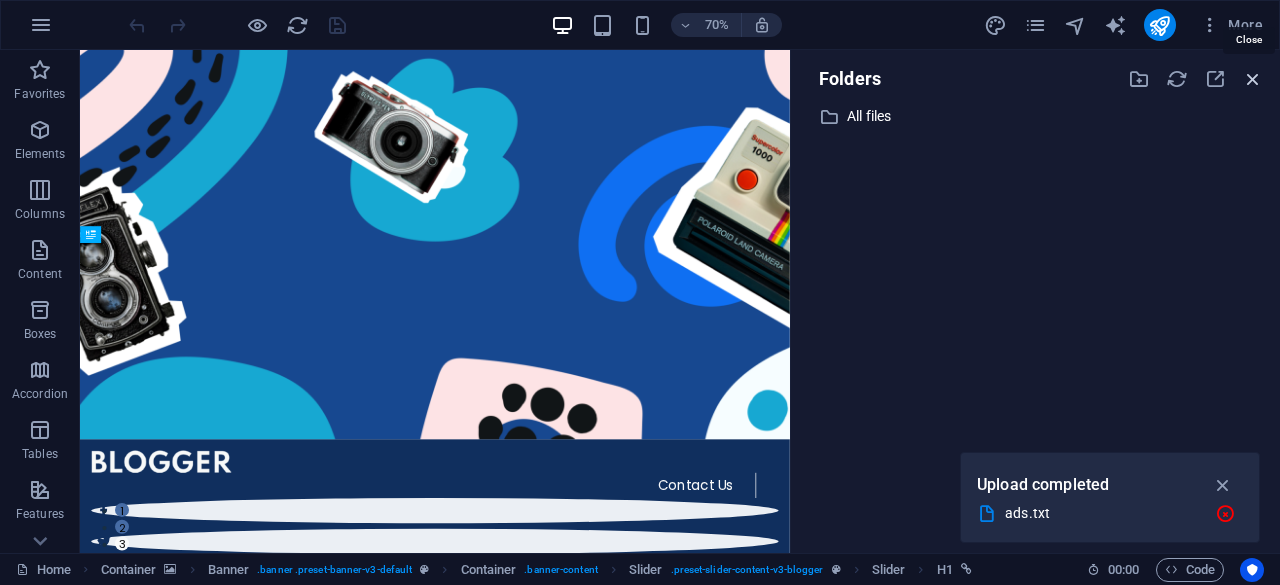 click at bounding box center [1253, 79] 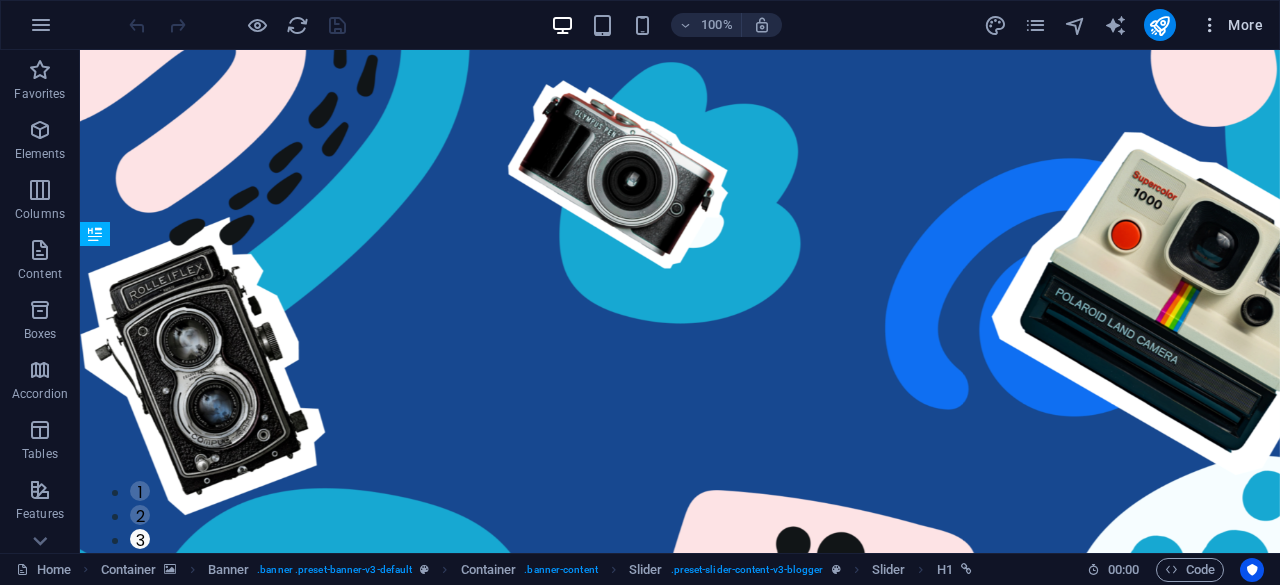 click at bounding box center [1210, 25] 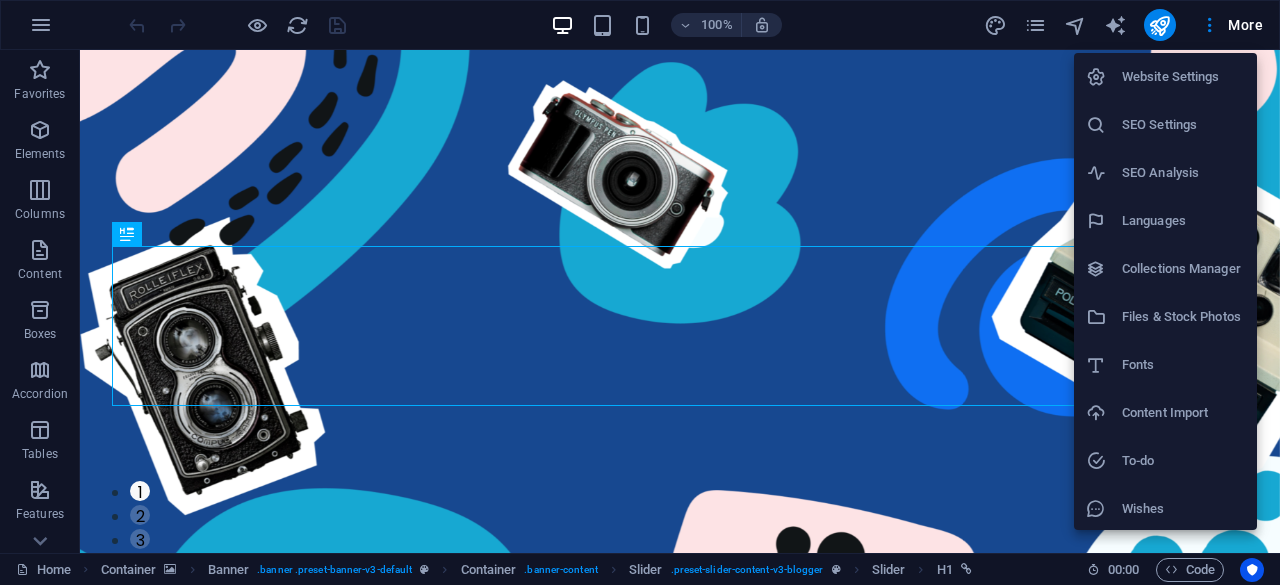 click on "Collections Manager" at bounding box center (1183, 269) 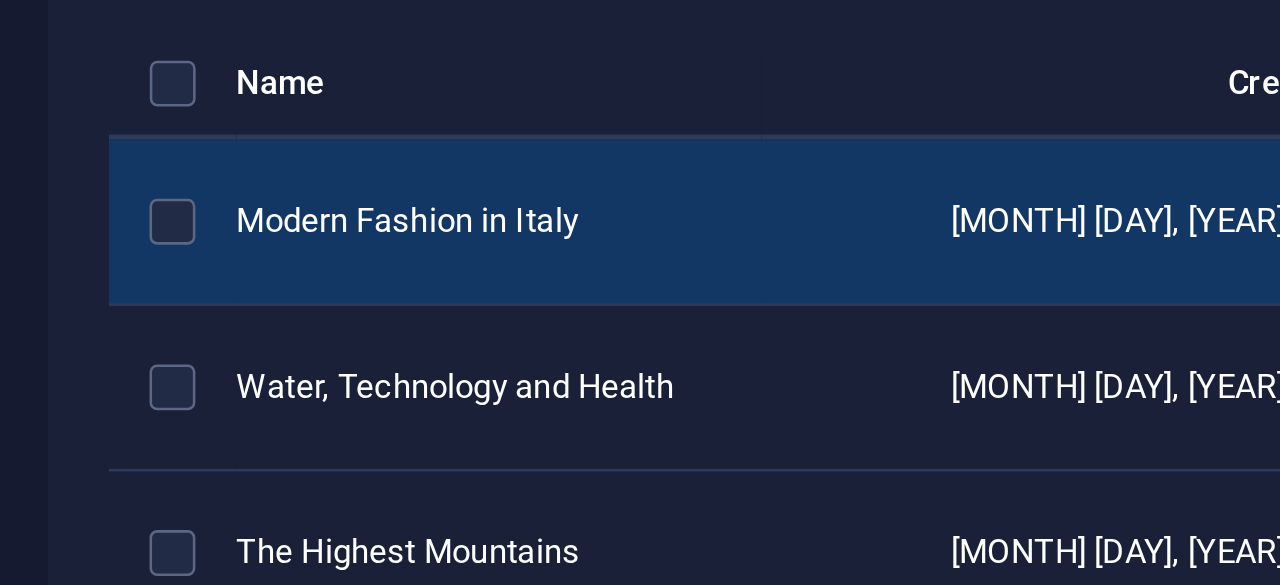 click on "Modern Fashion in Italy" at bounding box center (425, 227) 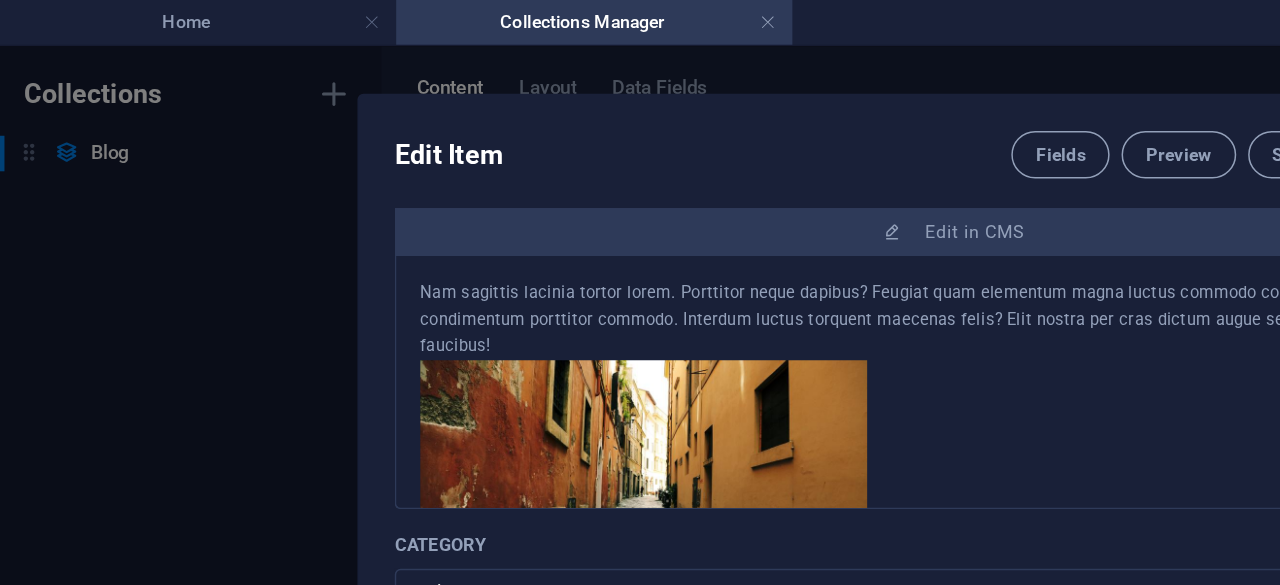 scroll, scrollTop: 340, scrollLeft: 0, axis: vertical 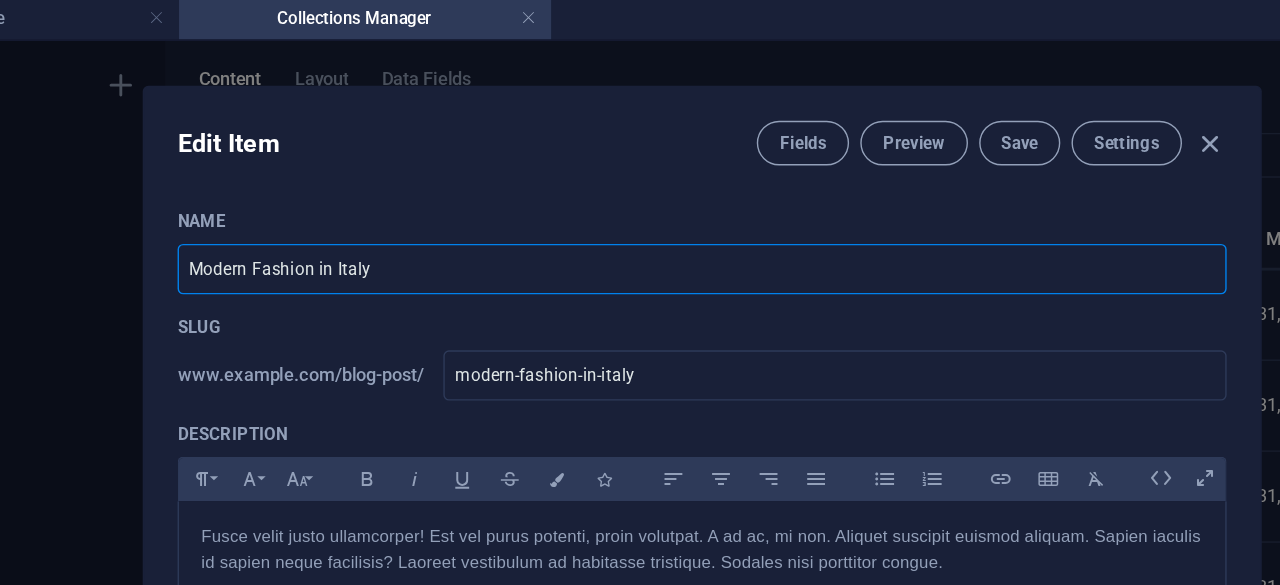 drag, startPoint x: 416, startPoint y: 197, endPoint x: 223, endPoint y: 188, distance: 193.20973 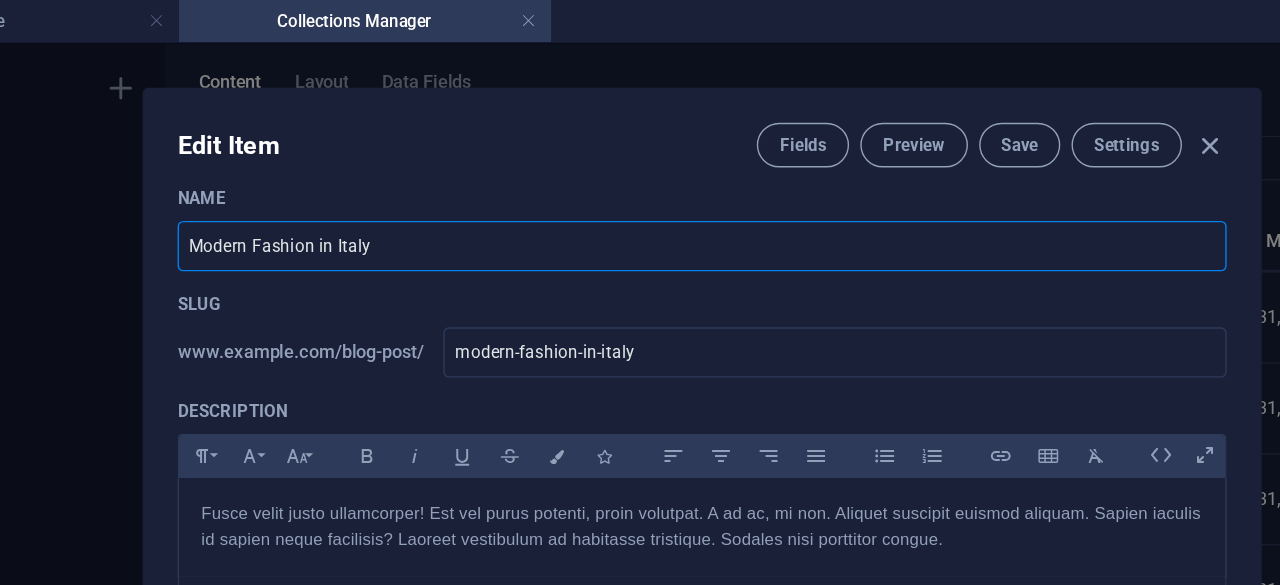 scroll, scrollTop: 0, scrollLeft: 0, axis: both 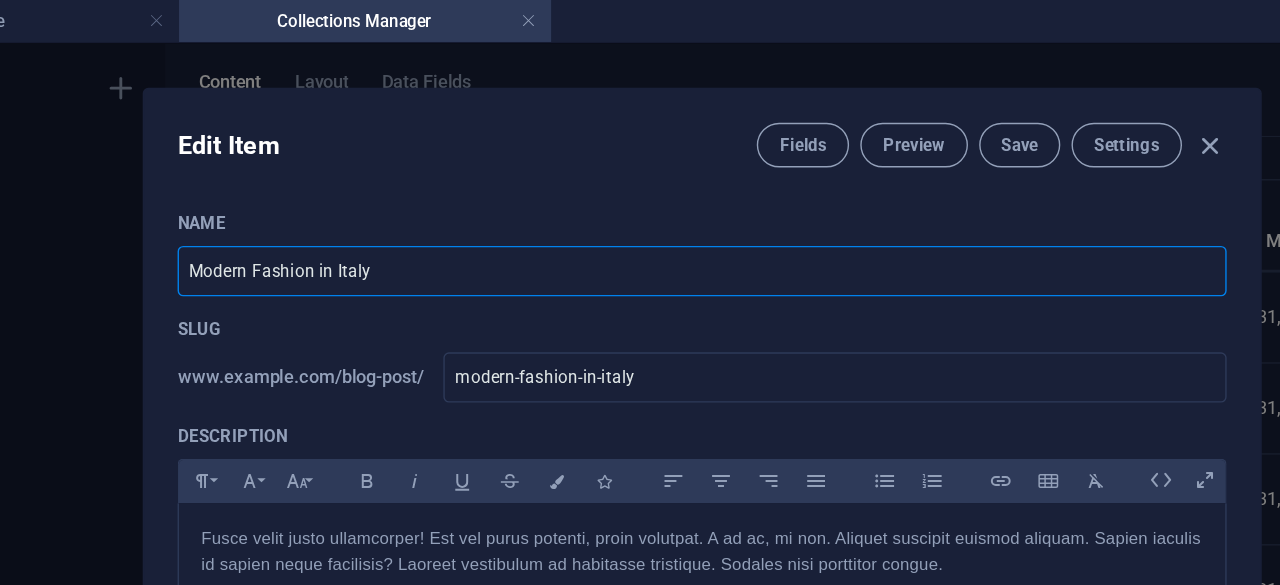 click on "Edit Item Fields Preview Save Settings" at bounding box center (640, 100) 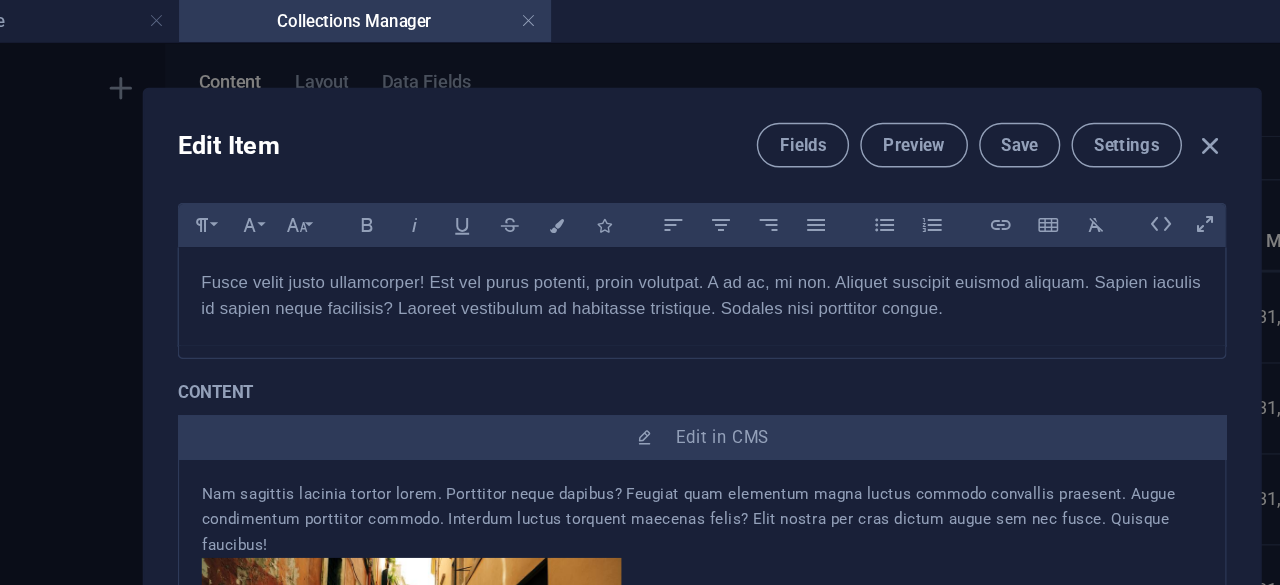 scroll, scrollTop: 185, scrollLeft: 0, axis: vertical 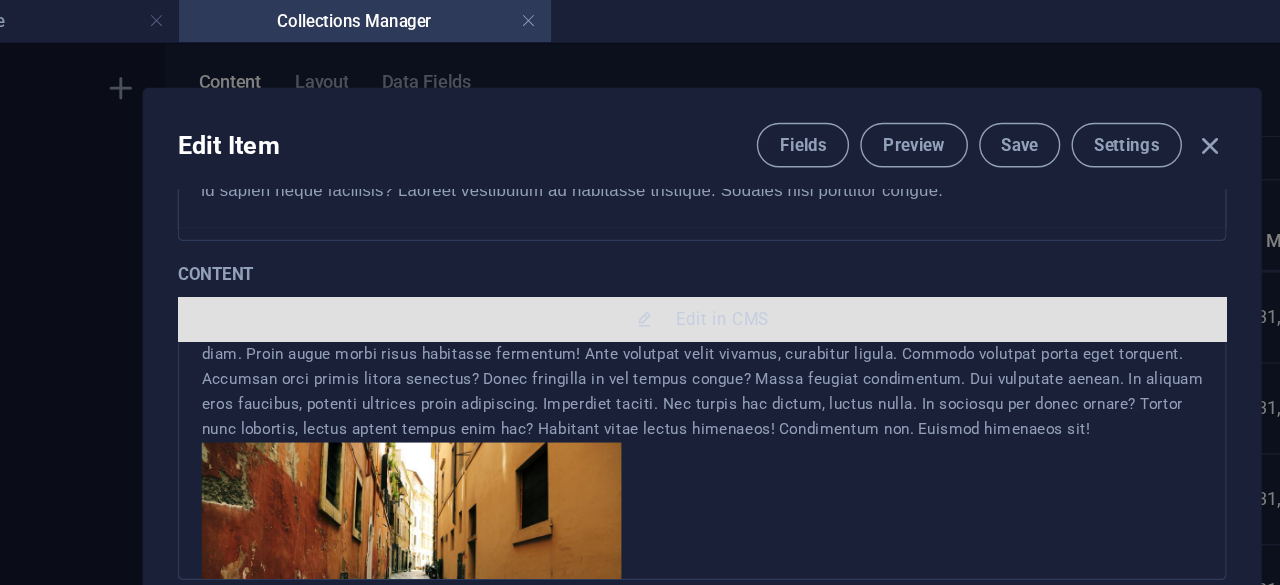 click on "Edit in CMS" at bounding box center (640, 229) 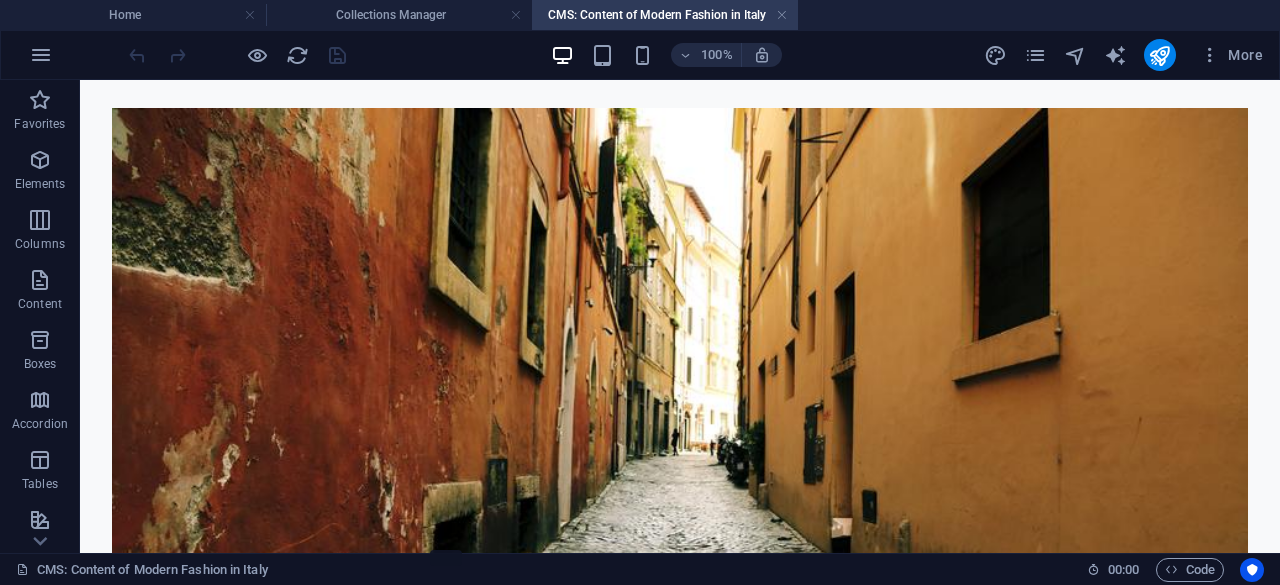 scroll, scrollTop: 0, scrollLeft: 0, axis: both 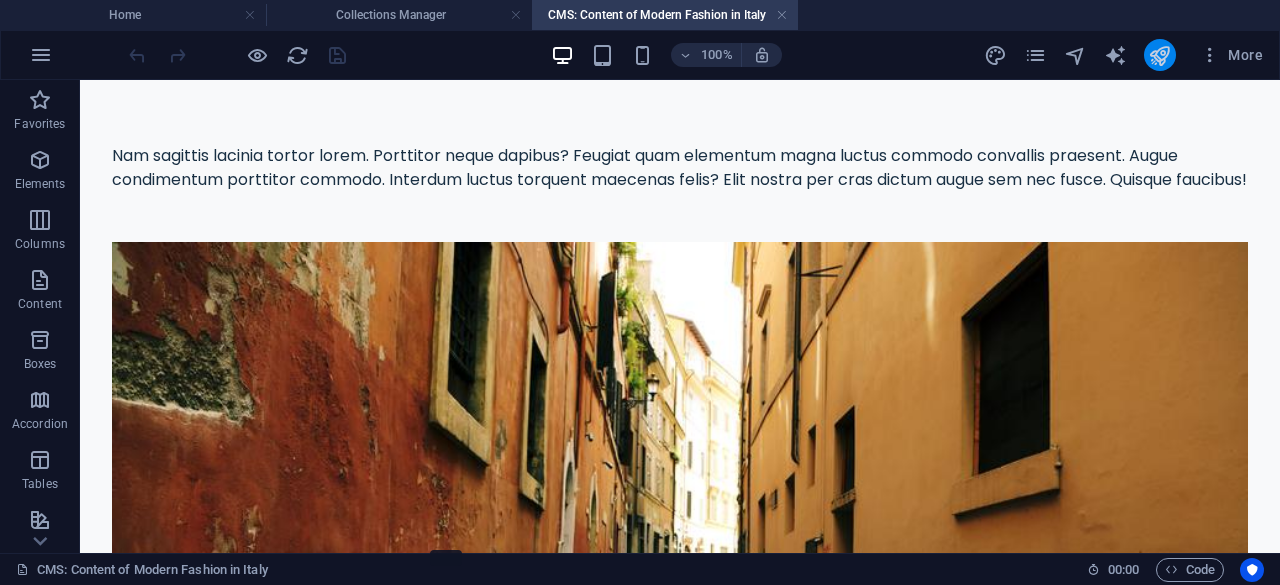 click at bounding box center (1159, 55) 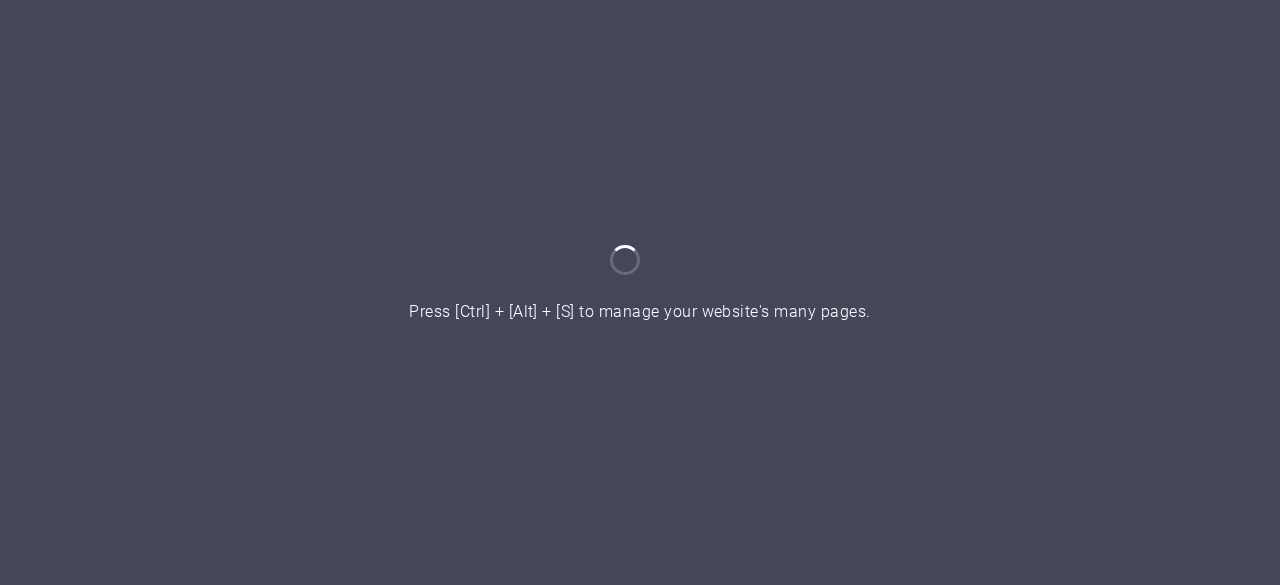 scroll, scrollTop: 0, scrollLeft: 0, axis: both 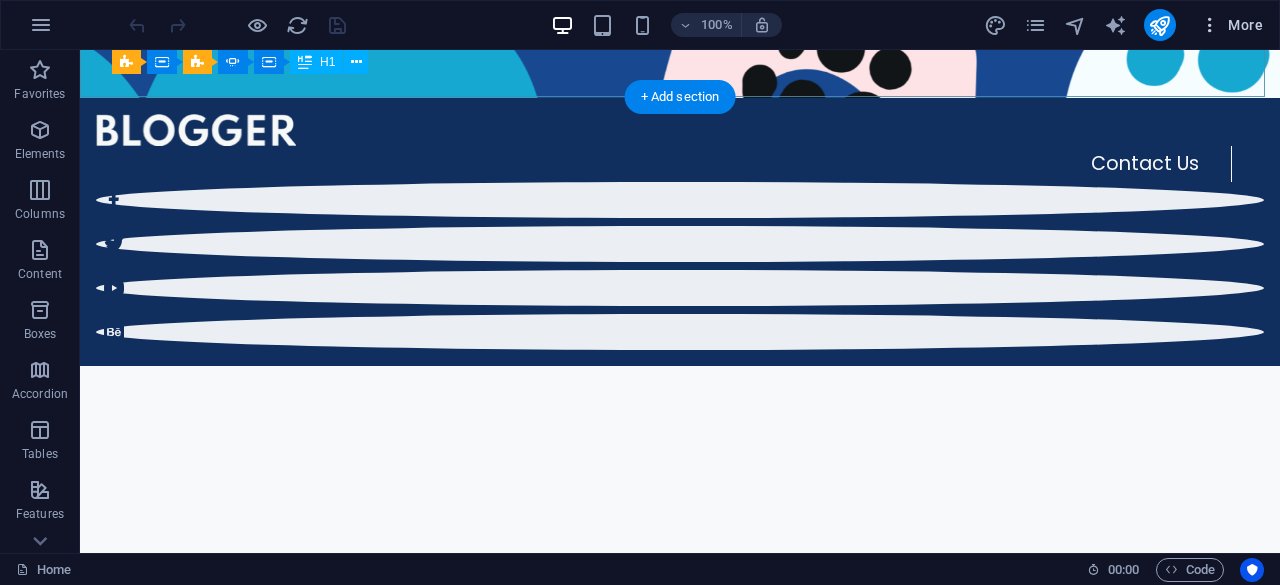 click at bounding box center (1210, 25) 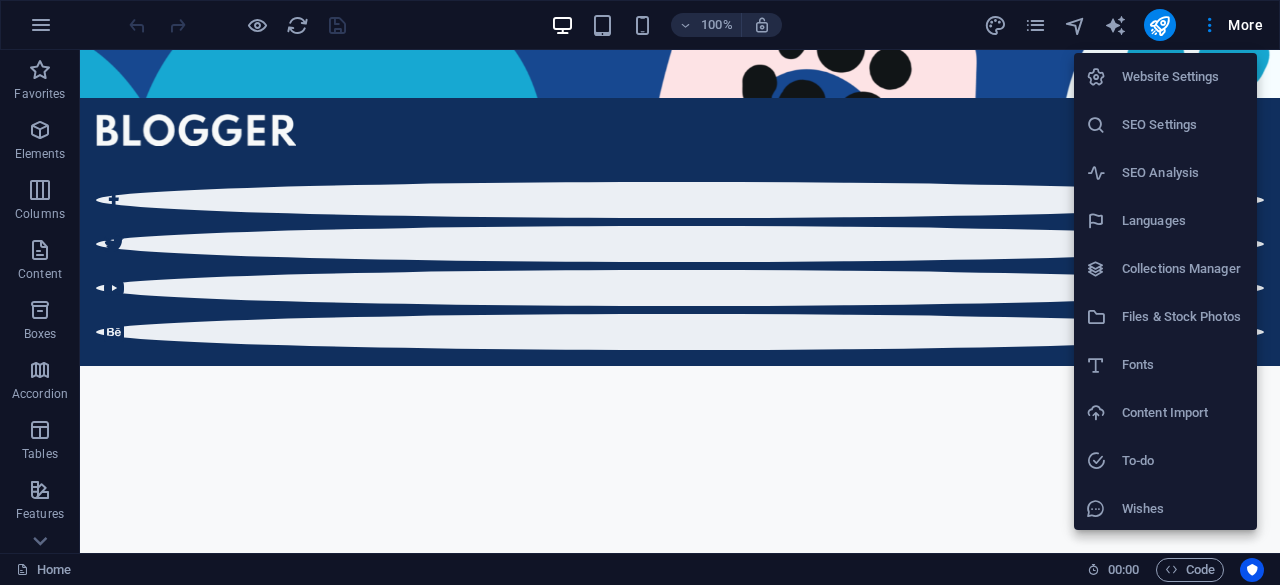 click on "Collections Manager" at bounding box center (1183, 269) 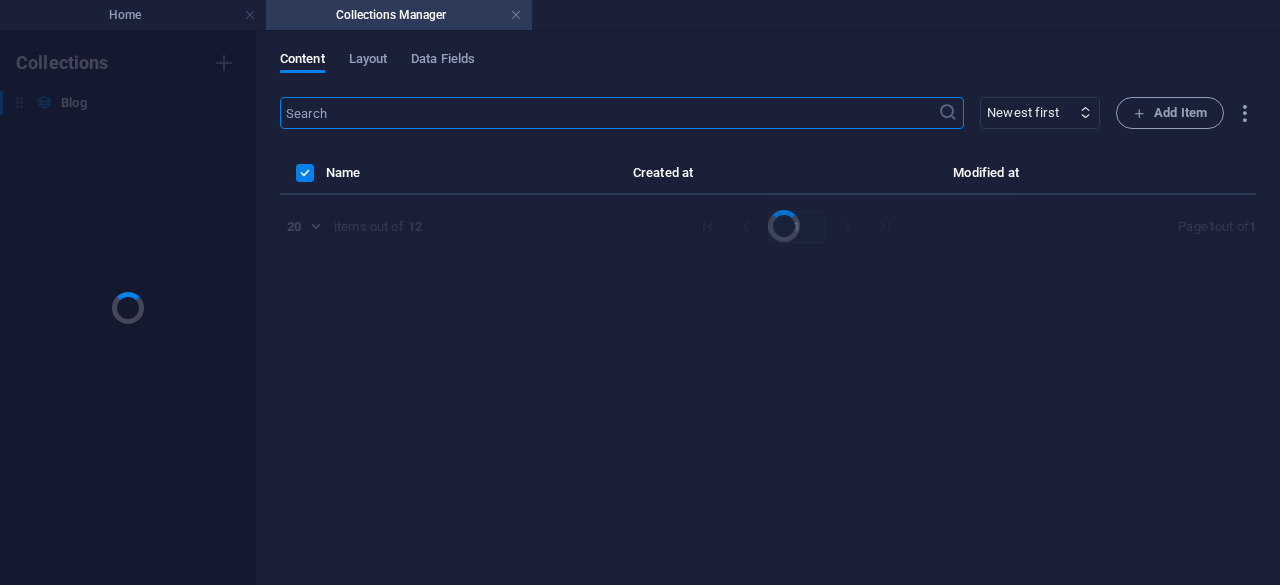 scroll, scrollTop: 0, scrollLeft: 0, axis: both 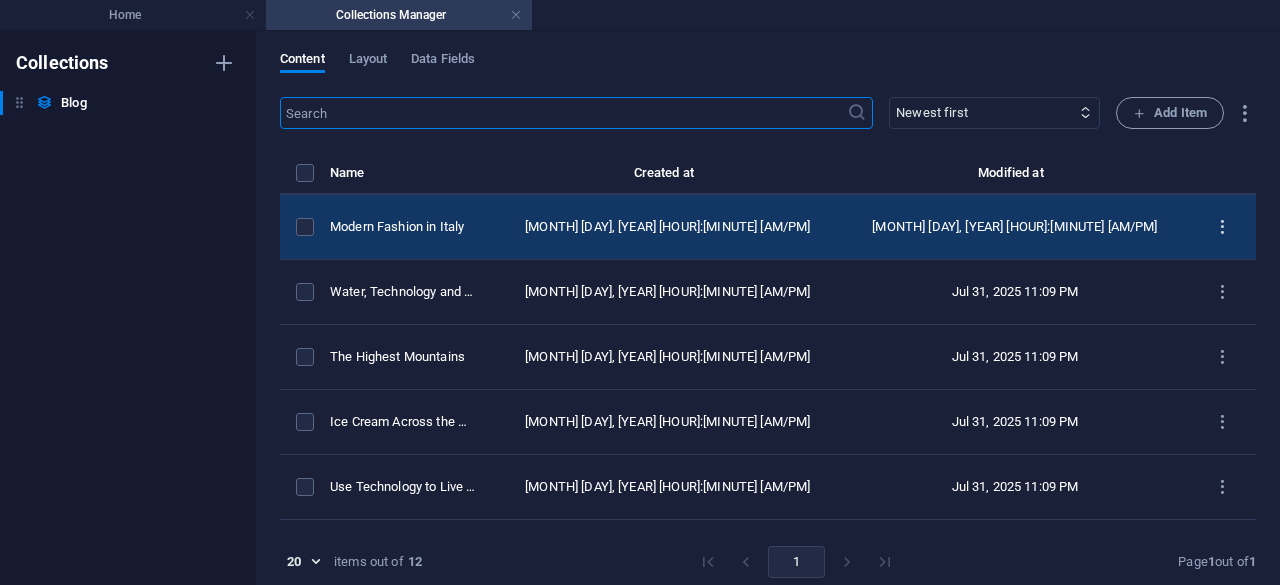 click at bounding box center (1222, 227) 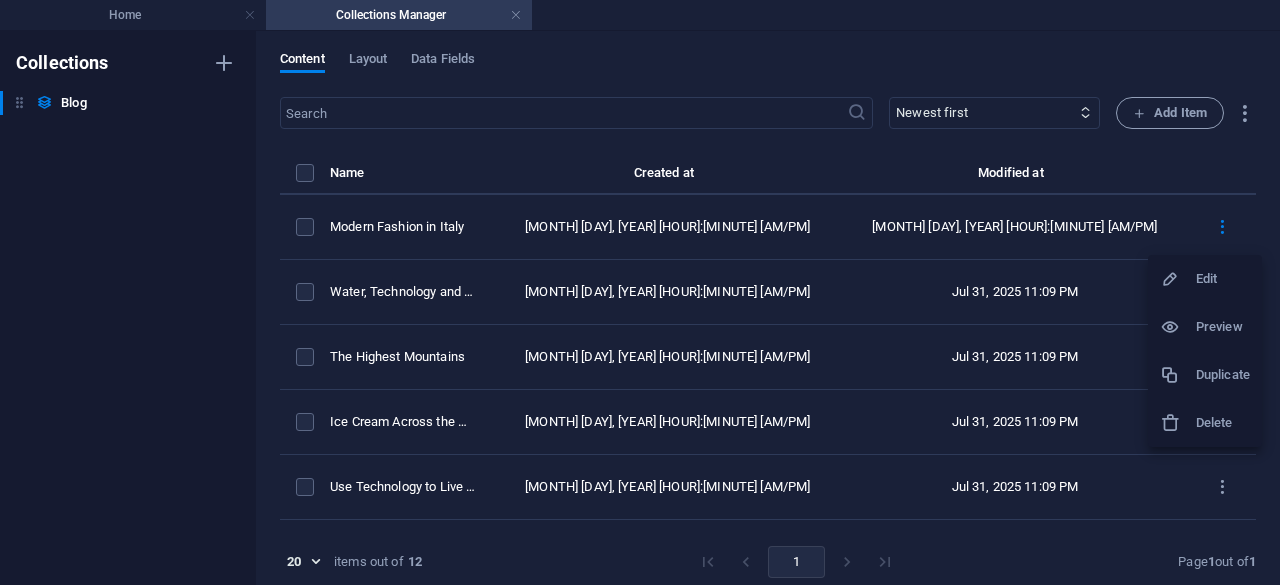 click on "Preview" at bounding box center (1223, 327) 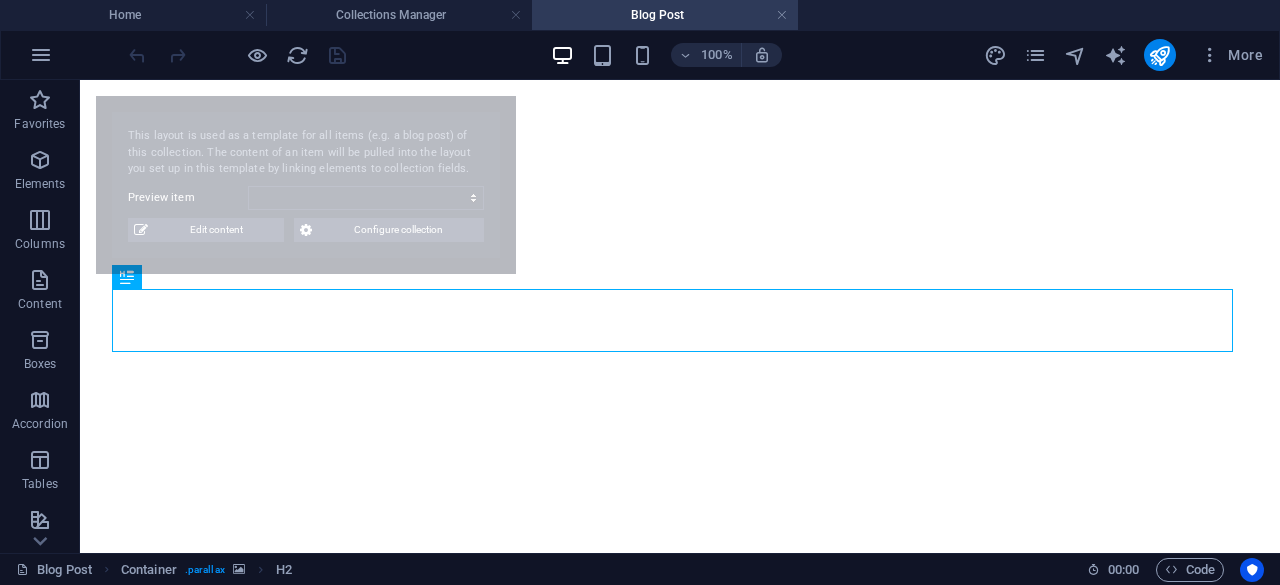 select on "688bcd8426a5a9aebe0f7aba" 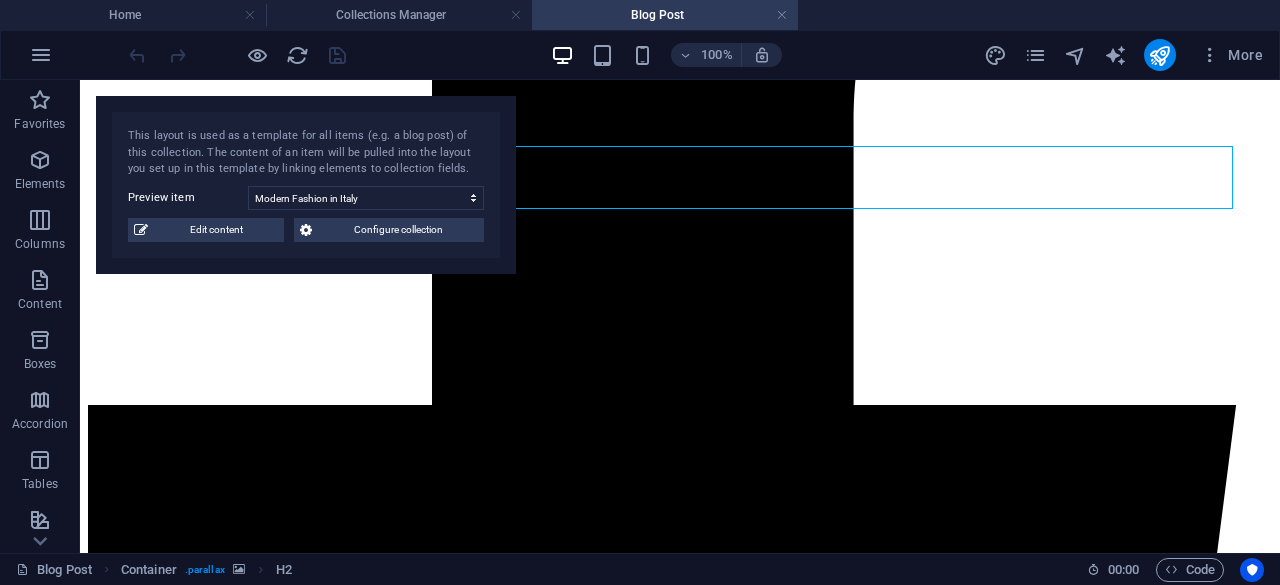 scroll, scrollTop: 776, scrollLeft: 0, axis: vertical 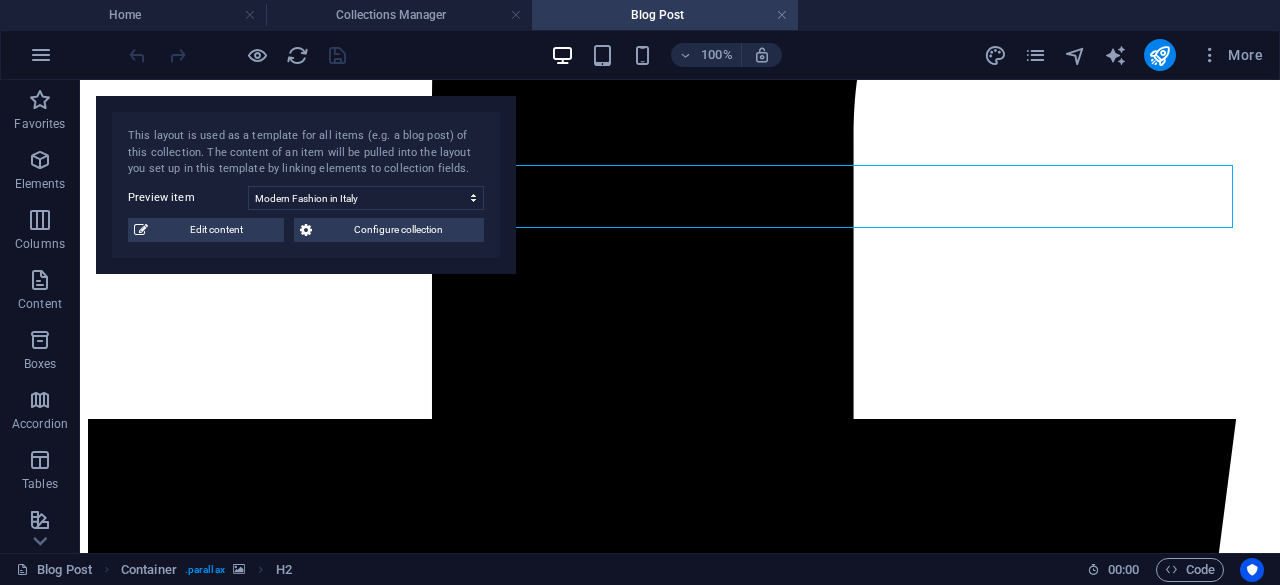 click on "Contact Us" at bounding box center (664, -467) 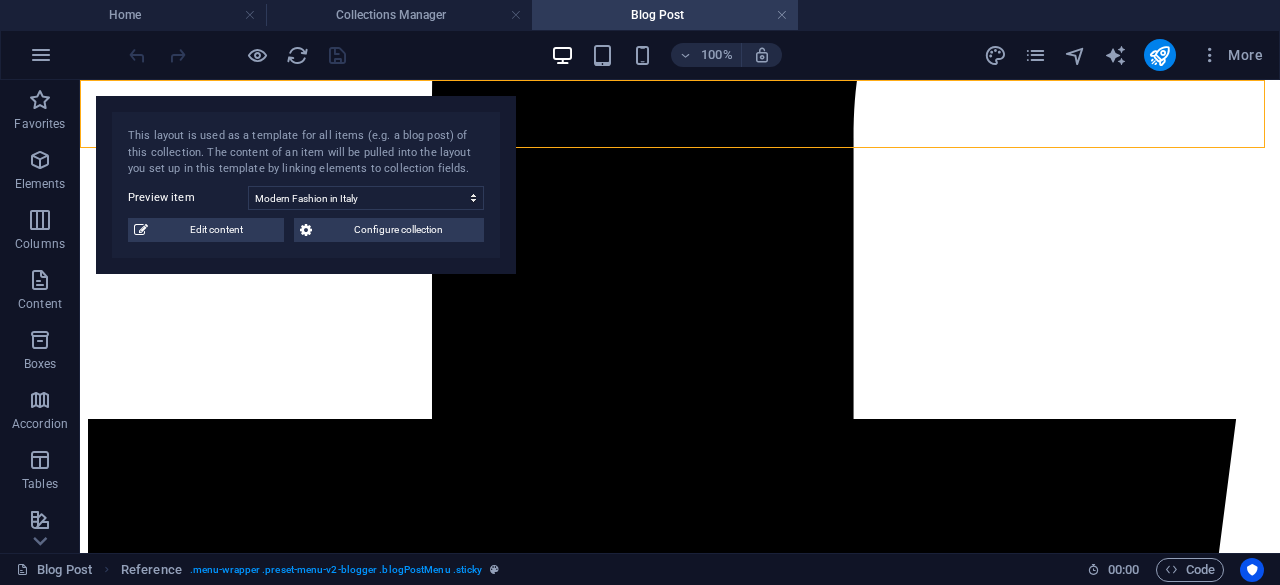click on "Contact Us" at bounding box center [680, 2947] 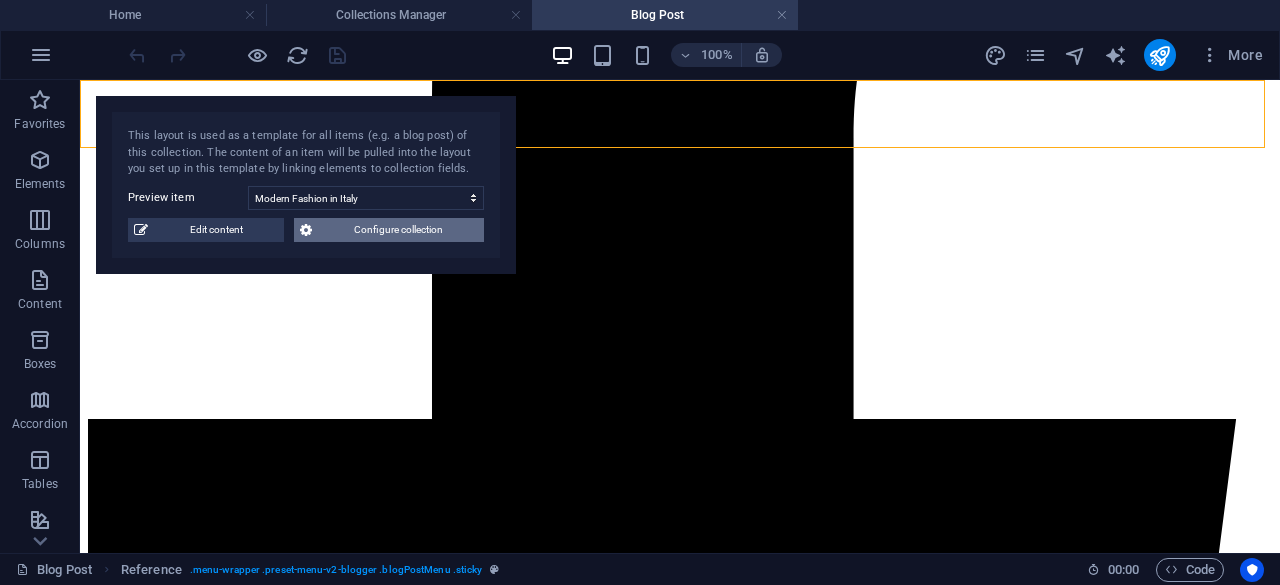 click on "Configure collection" at bounding box center (398, 230) 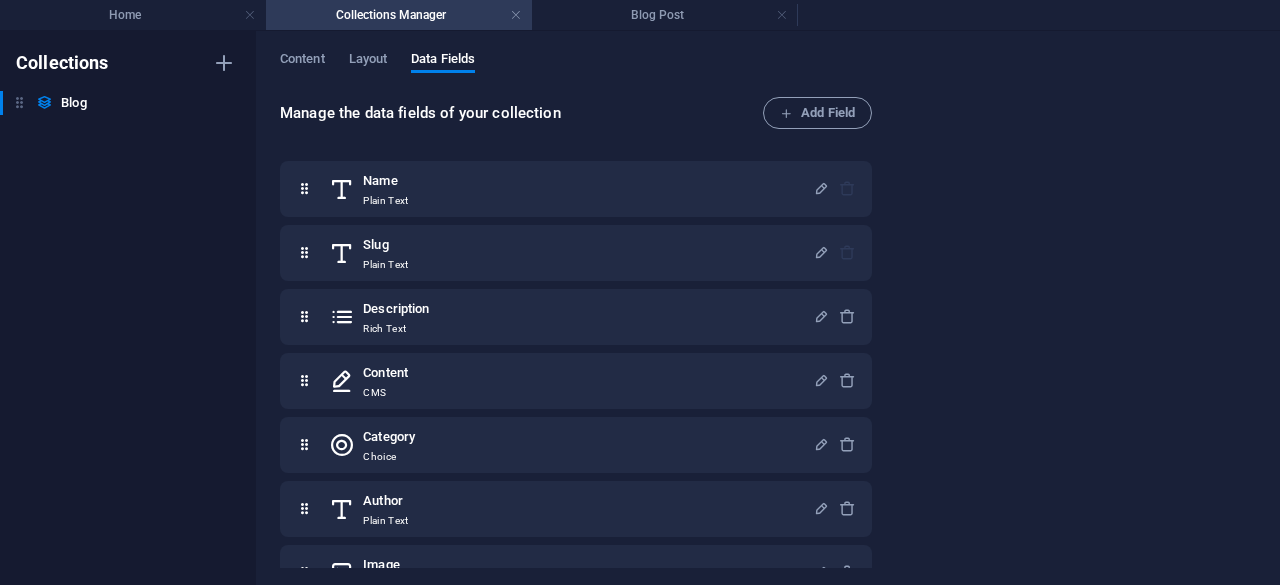 scroll, scrollTop: 0, scrollLeft: 0, axis: both 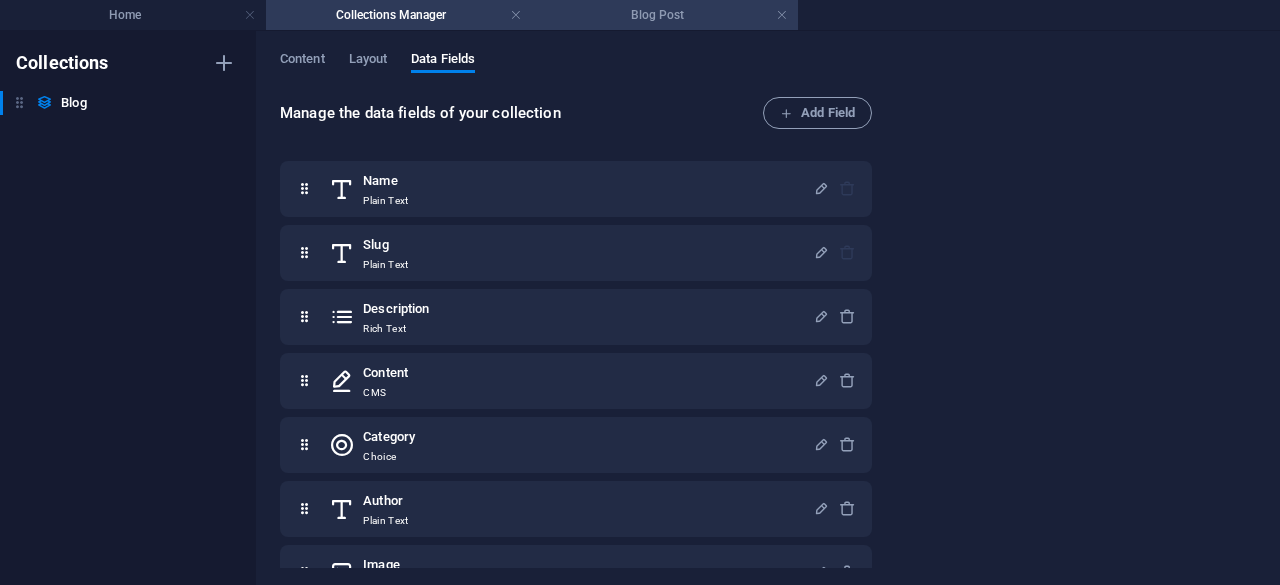 click on "Blog Post" at bounding box center (665, 15) 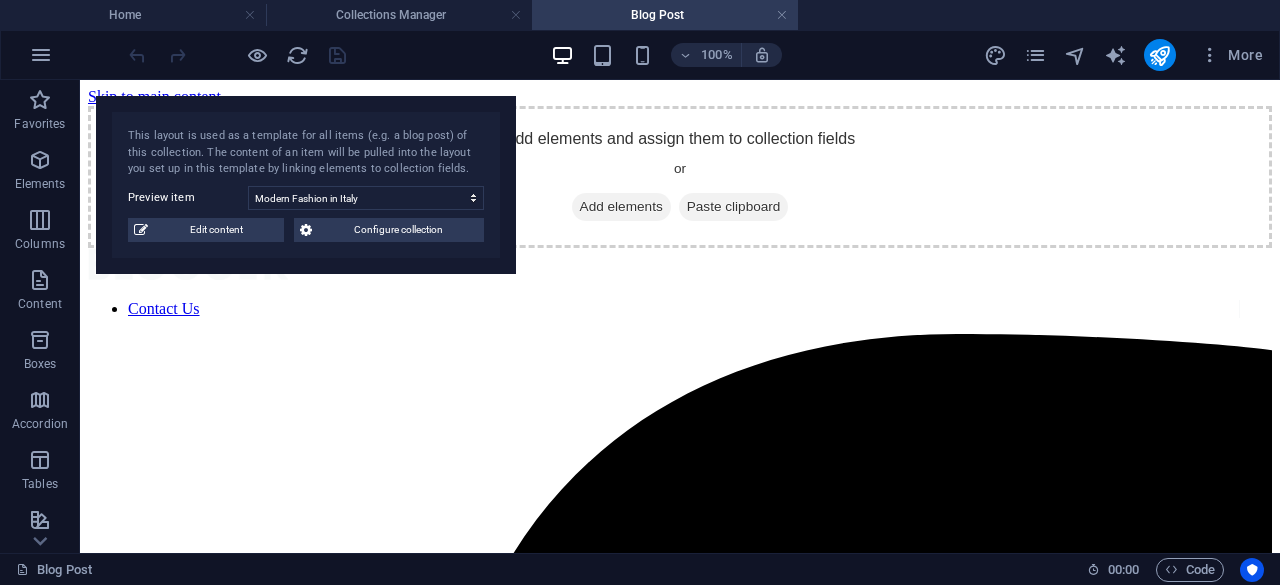 scroll, scrollTop: 776, scrollLeft: 0, axis: vertical 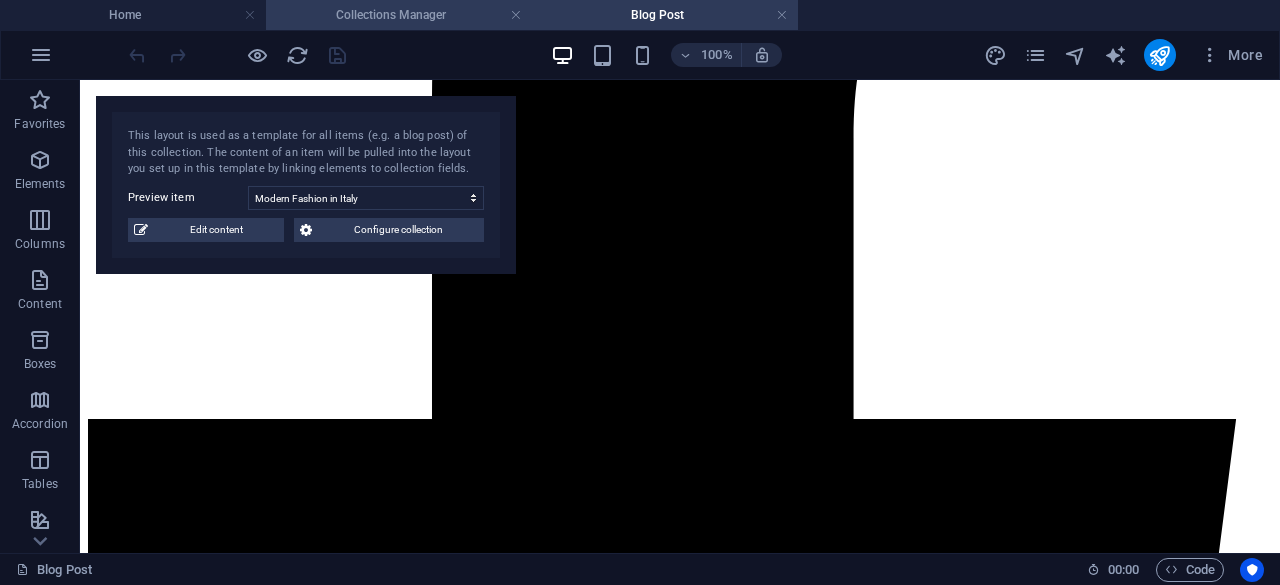 click on "Collections Manager" at bounding box center (399, 15) 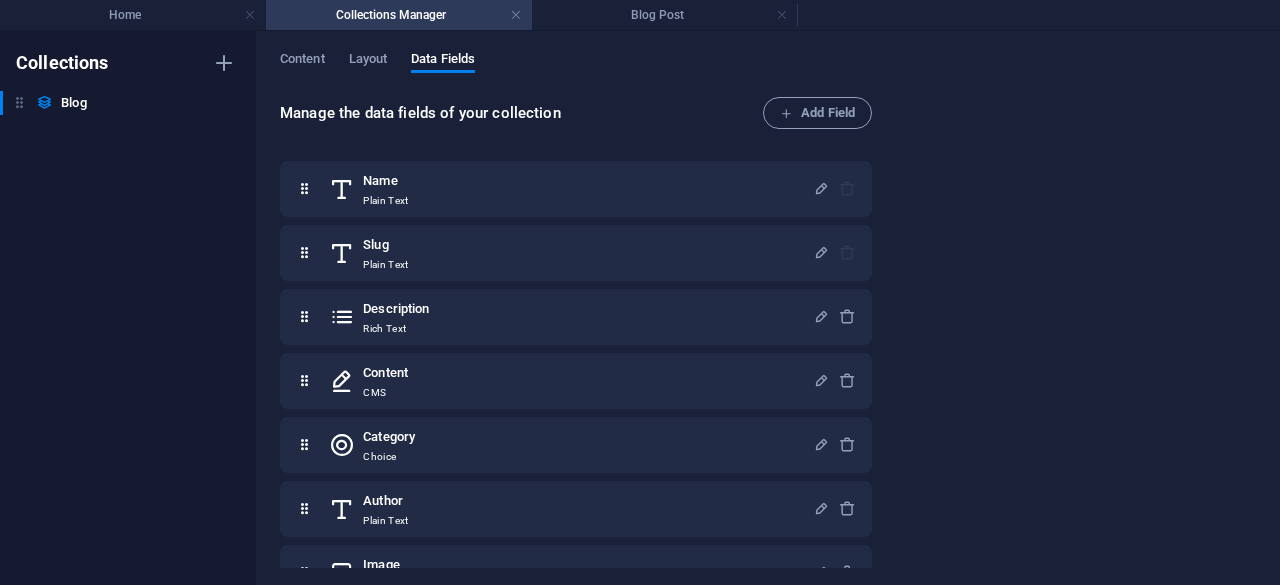 scroll, scrollTop: 0, scrollLeft: 0, axis: both 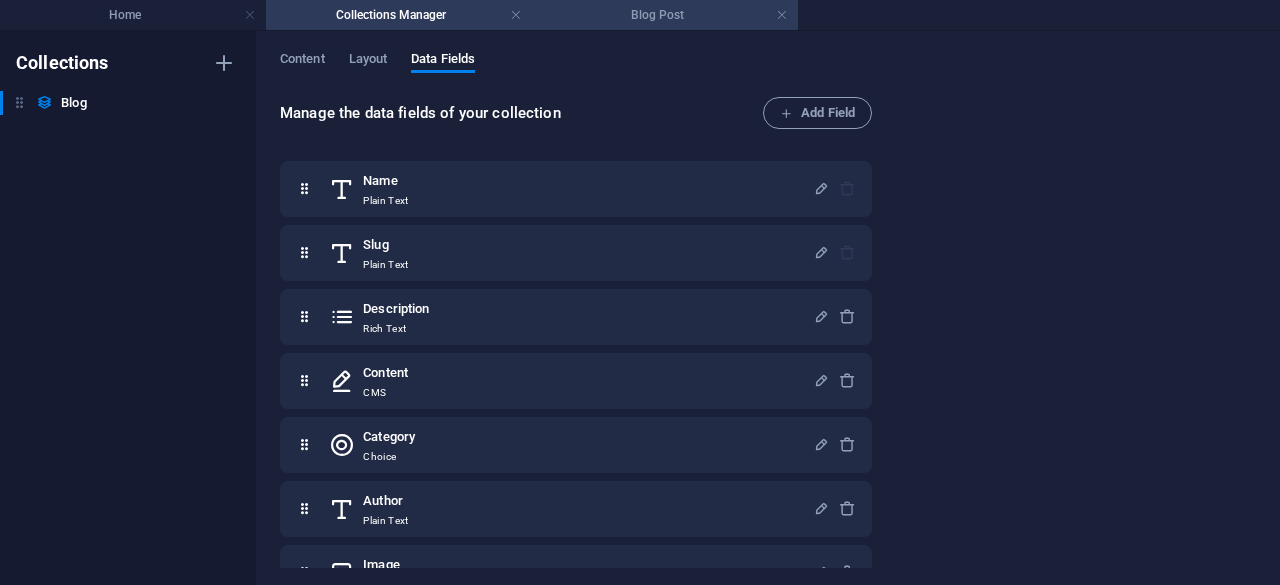 click on "Blog Post" at bounding box center (665, 15) 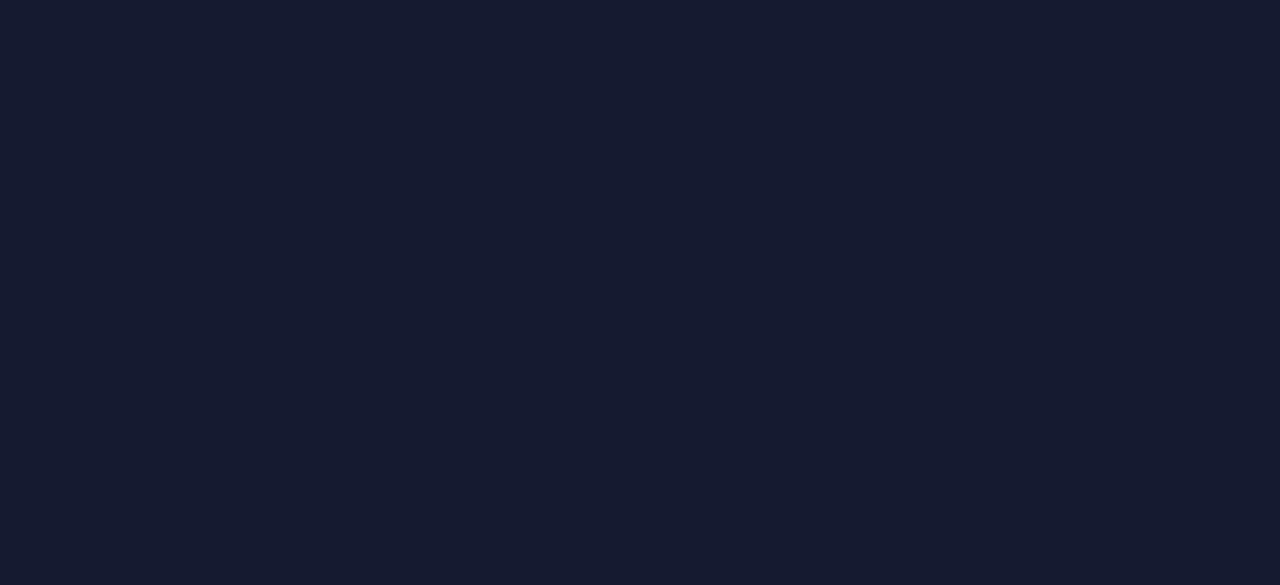 scroll, scrollTop: 0, scrollLeft: 0, axis: both 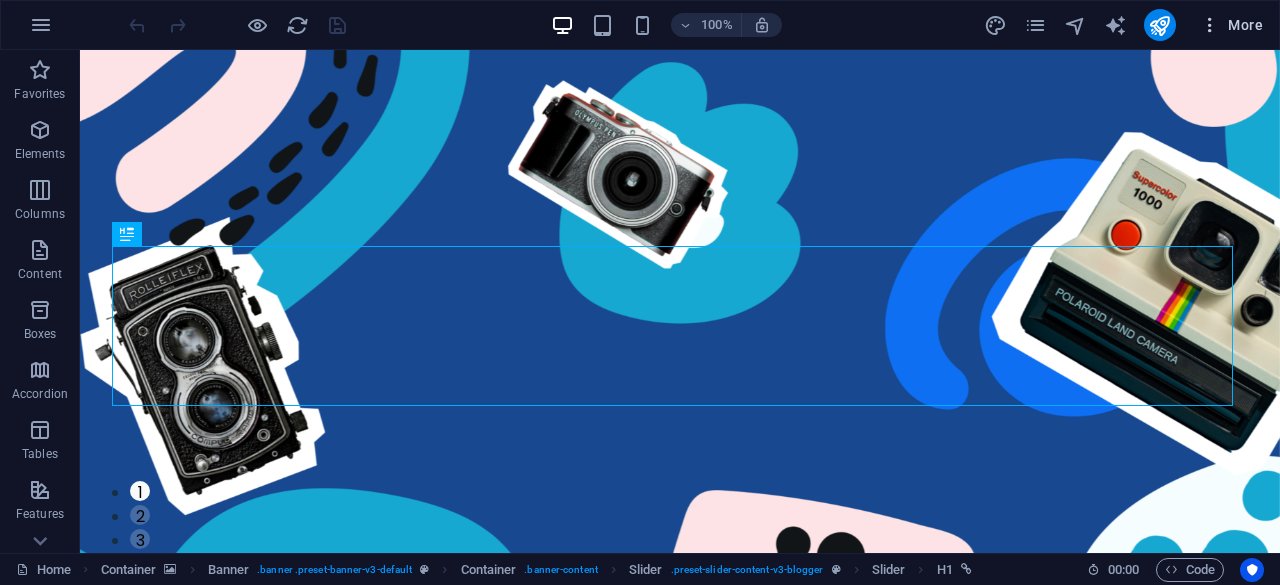 click at bounding box center [1210, 25] 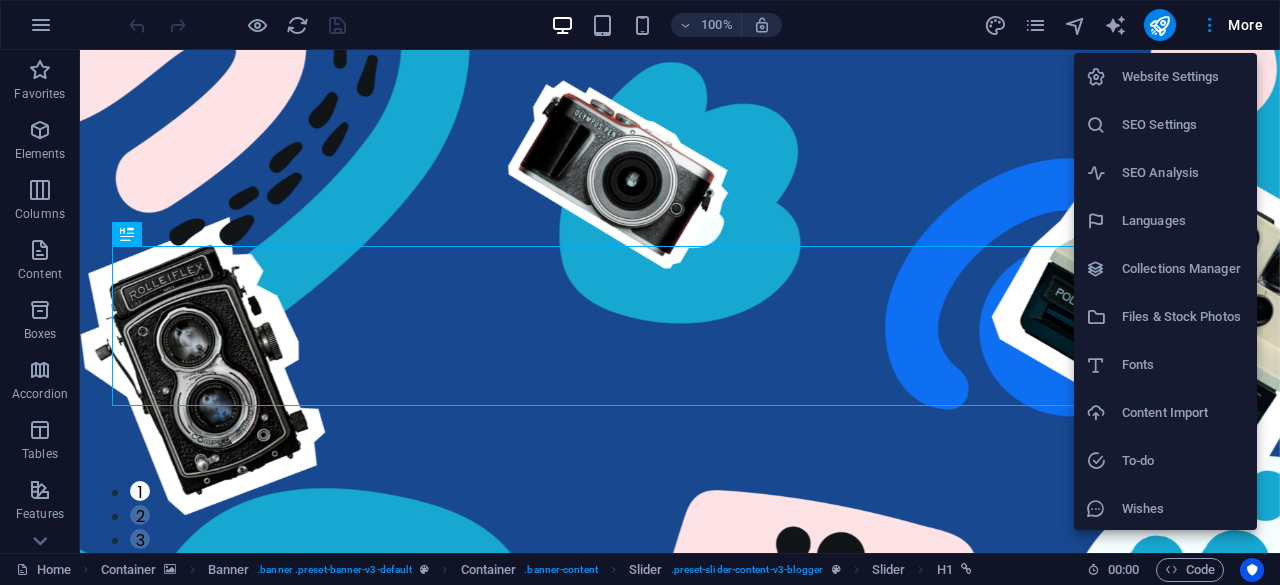 click on "Files & Stock Photos" at bounding box center (1183, 317) 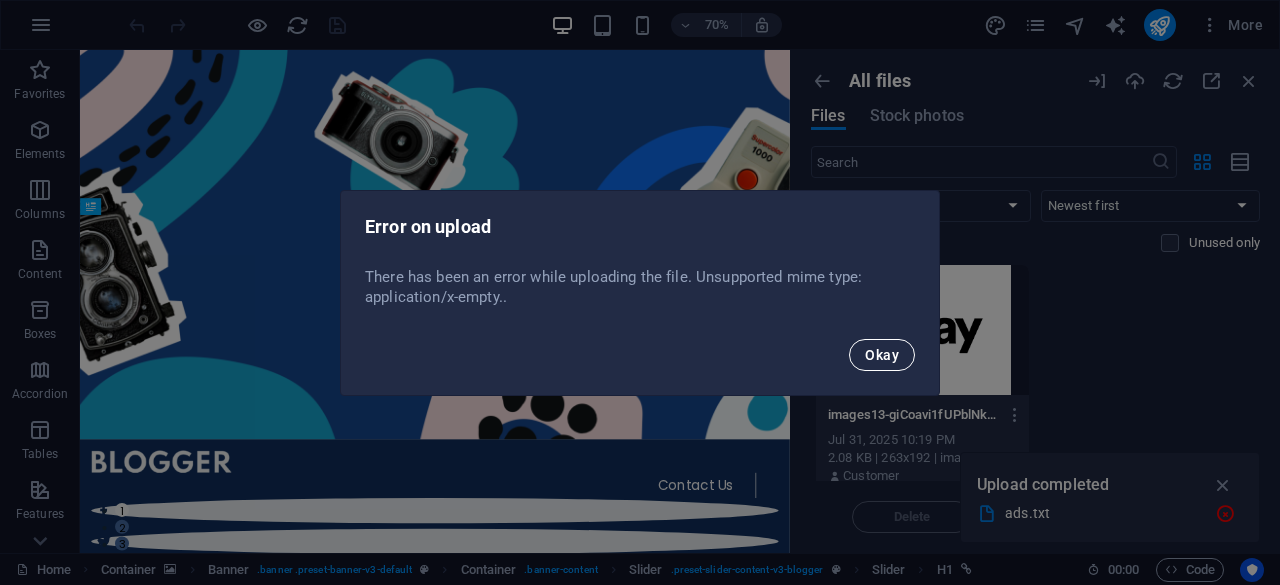 click on "Okay" at bounding box center [882, 355] 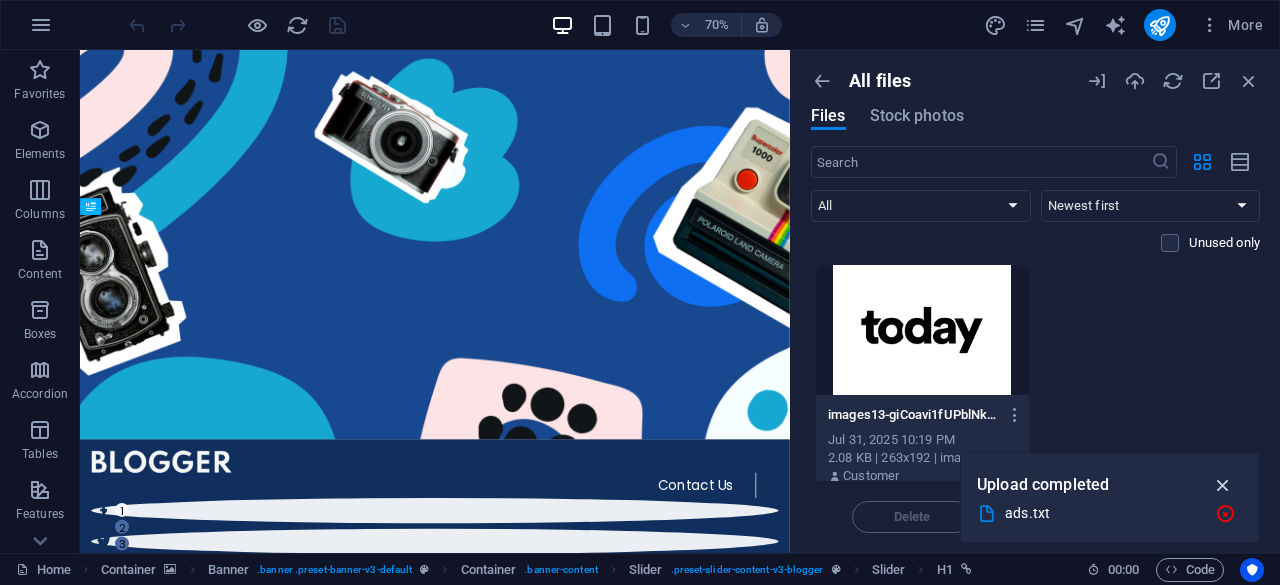 click at bounding box center (1223, 485) 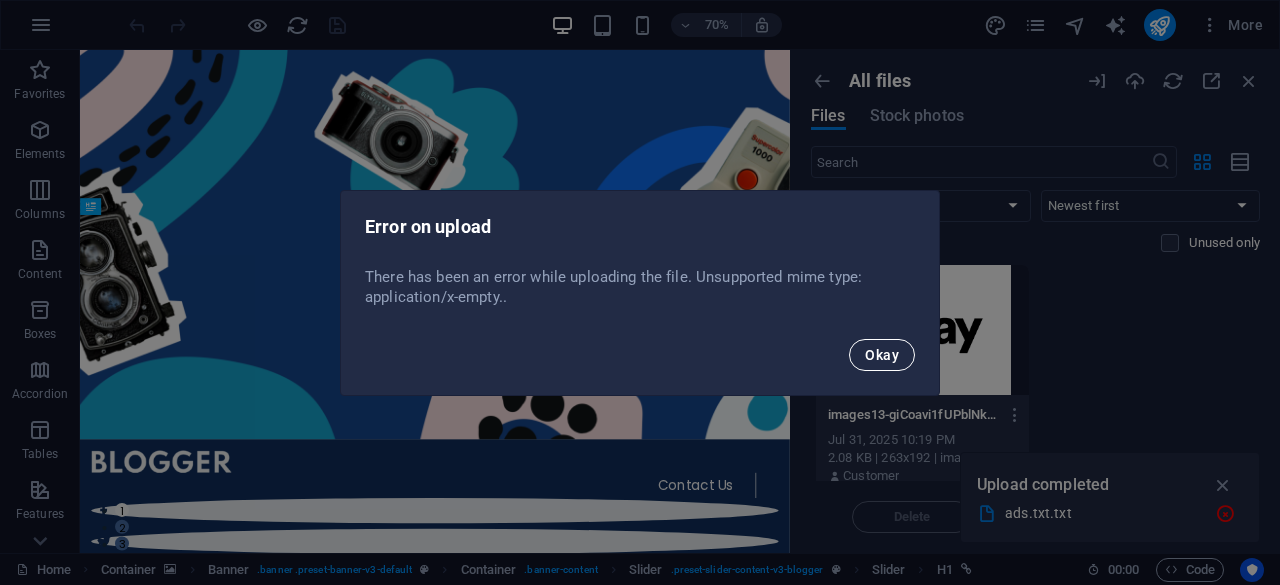 click on "Okay" at bounding box center [882, 355] 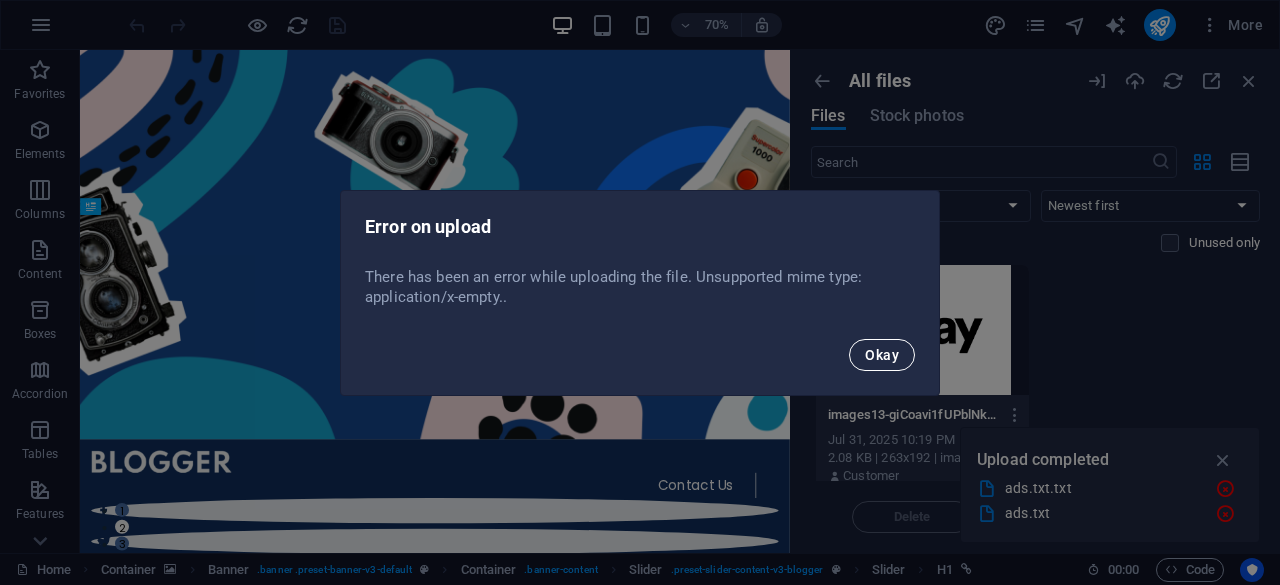 click on "Okay" at bounding box center (882, 355) 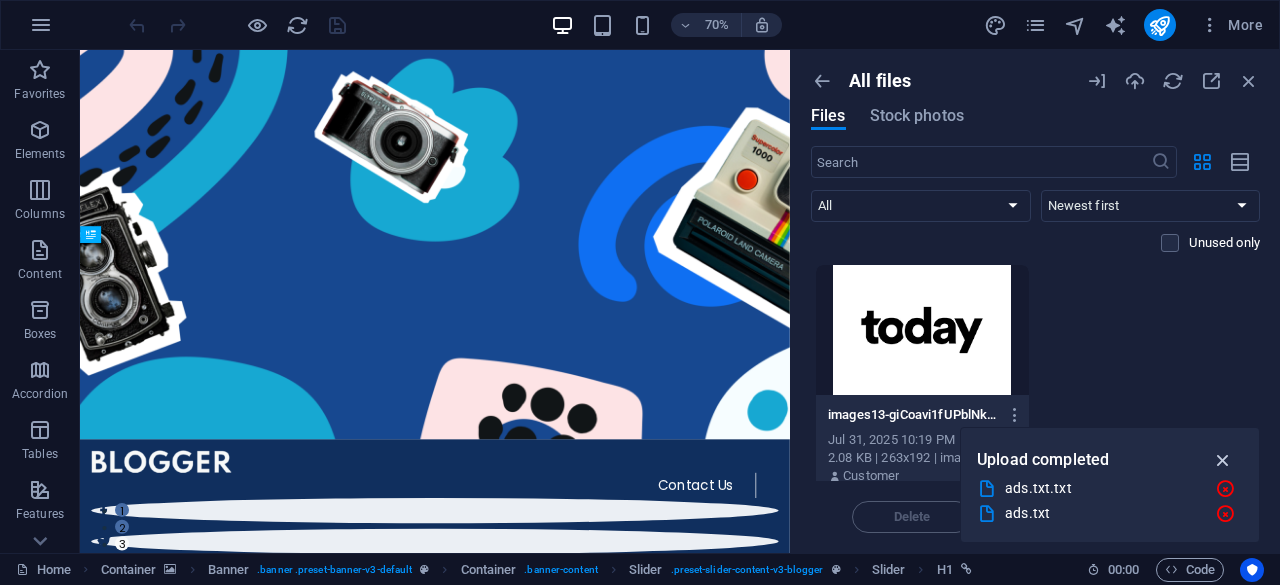 click at bounding box center (1223, 460) 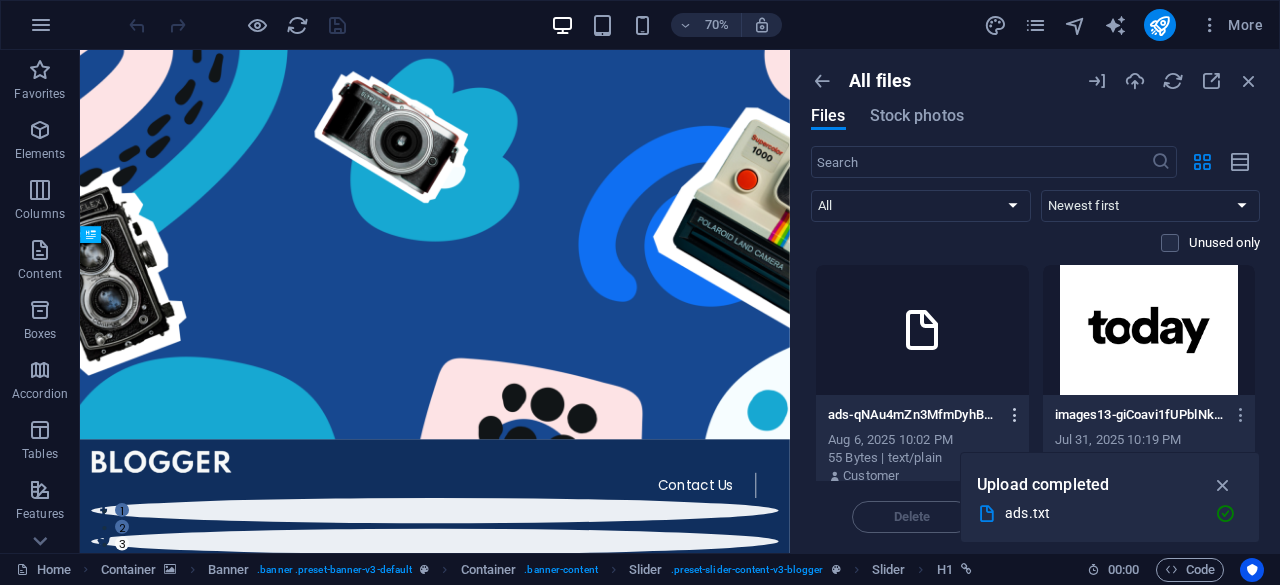 click at bounding box center (1015, 415) 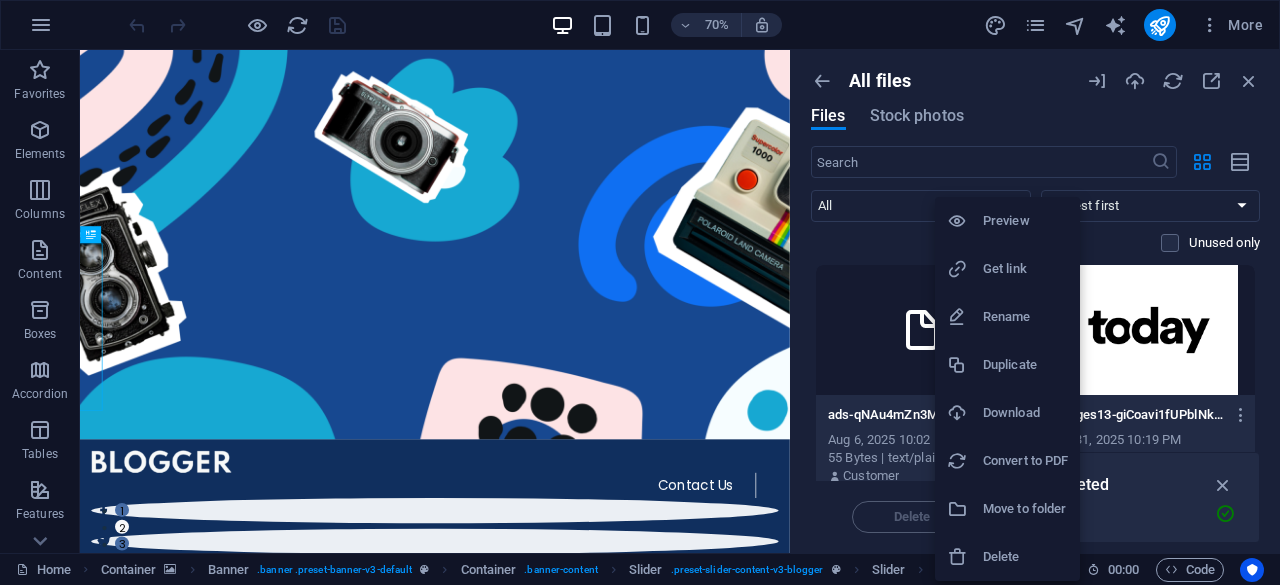 drag, startPoint x: 894, startPoint y: 417, endPoint x: 806, endPoint y: 267, distance: 173.90802 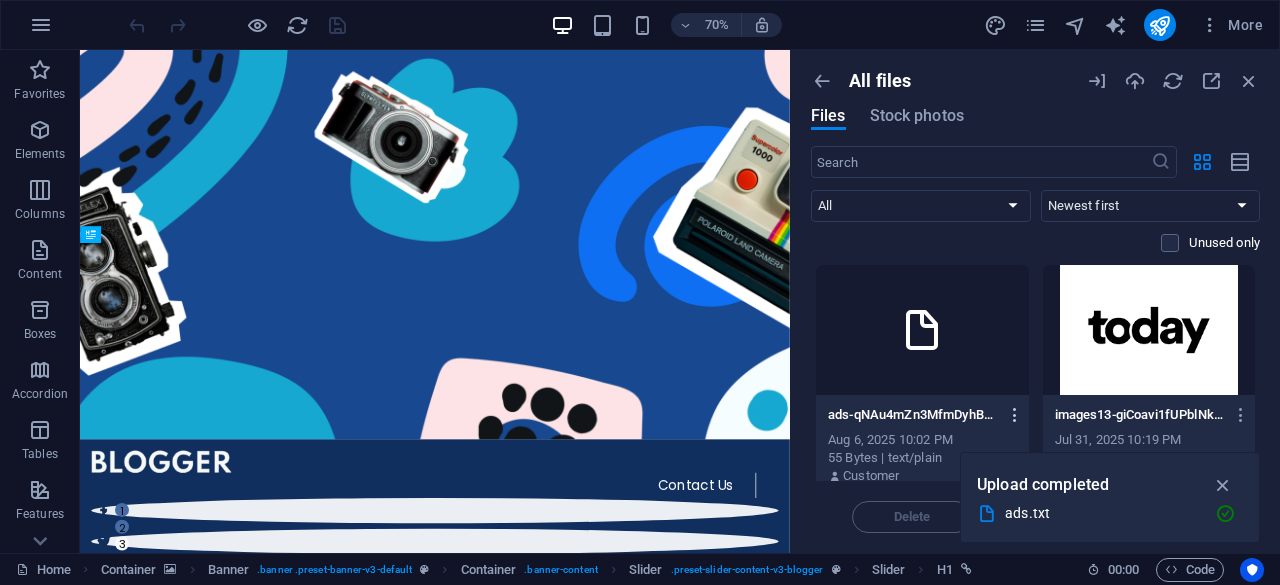 click at bounding box center (1015, 415) 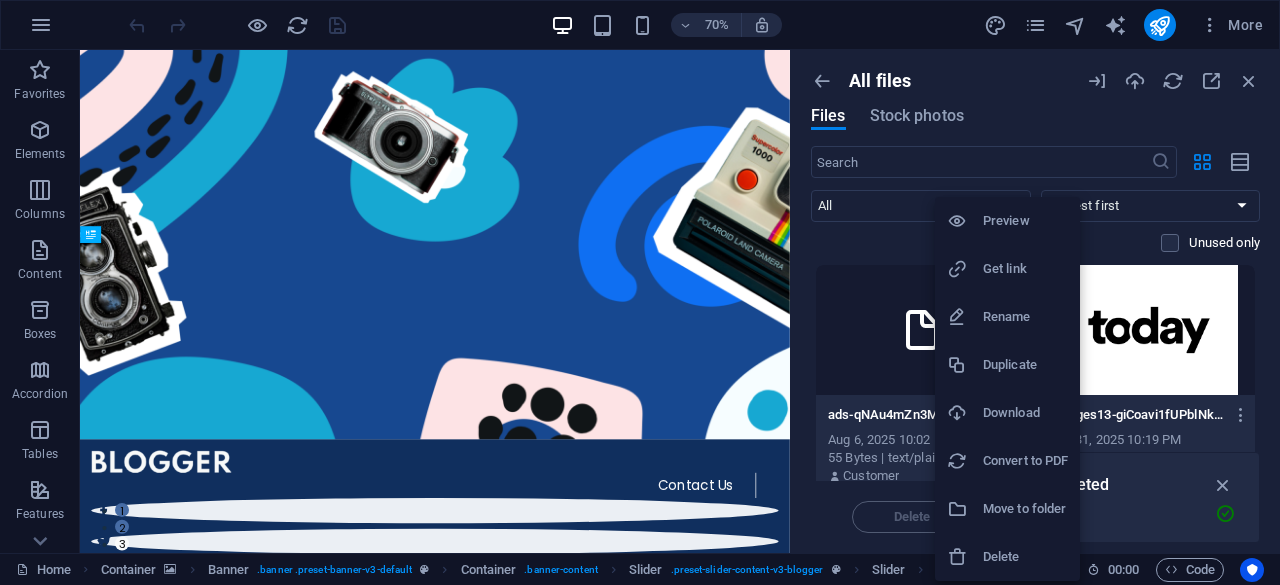 click on "Delete" at bounding box center [1025, 557] 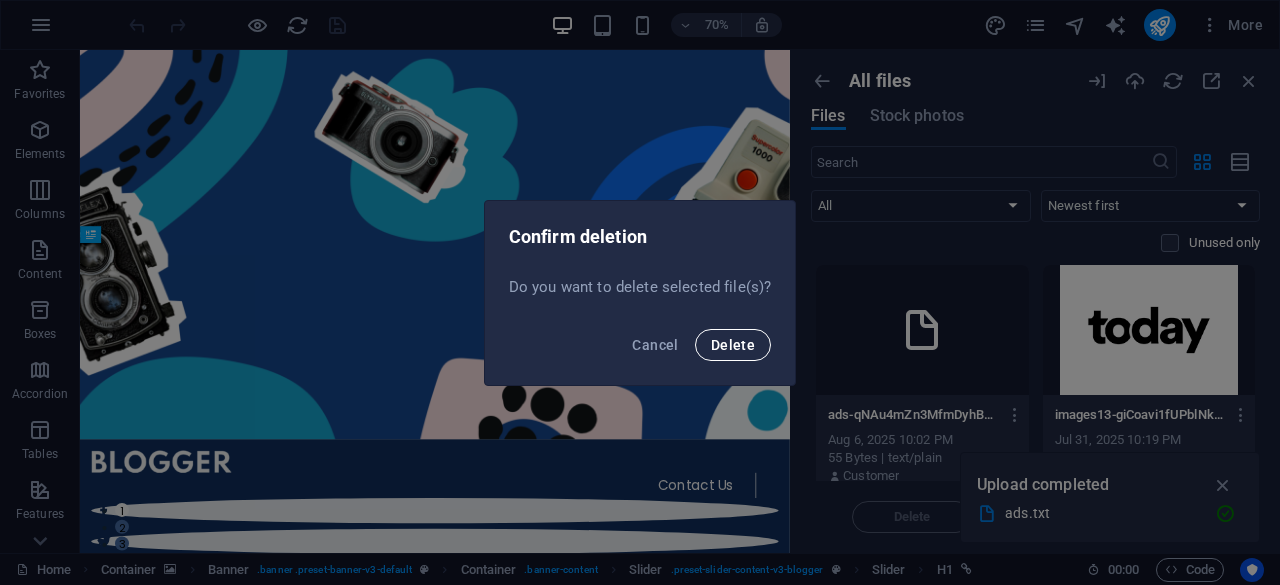 click on "Delete" at bounding box center (733, 345) 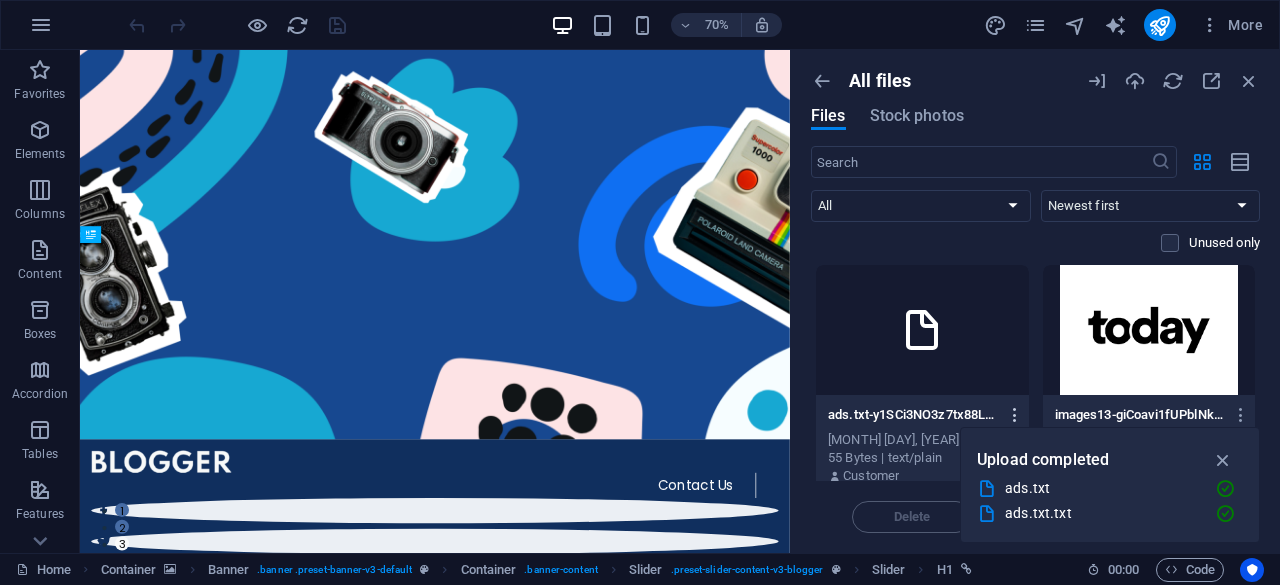 click at bounding box center (1011, 415) 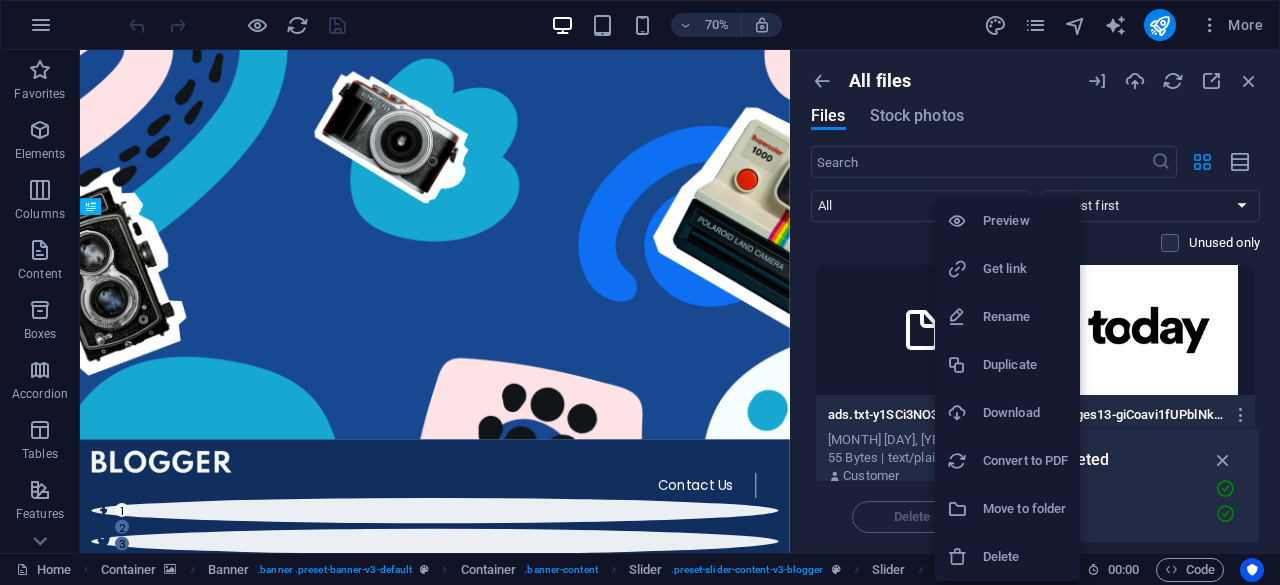 click on "Get link" at bounding box center [1025, 269] 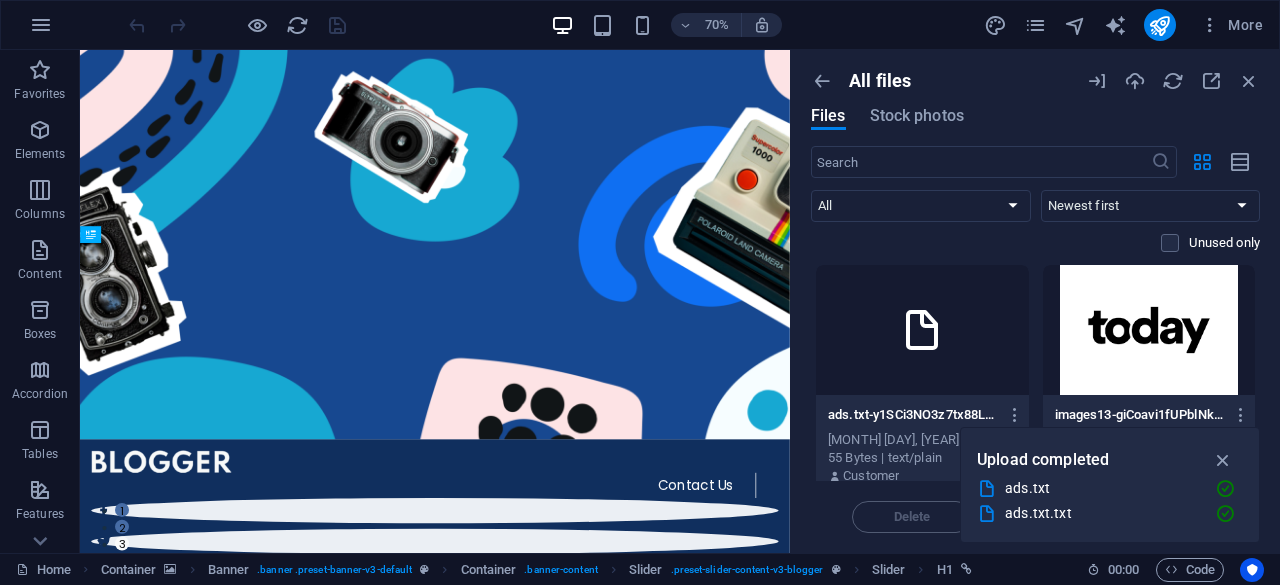 click on "ads.txt-y1SCi3NO3z7tx88L__00cQ.txt ads.txt-y1SCi3NO3z7tx88L__00cQ.txt Aug 6, 2025 10:04 PM 55 Bytes | text/plain Customer" at bounding box center (922, 446) 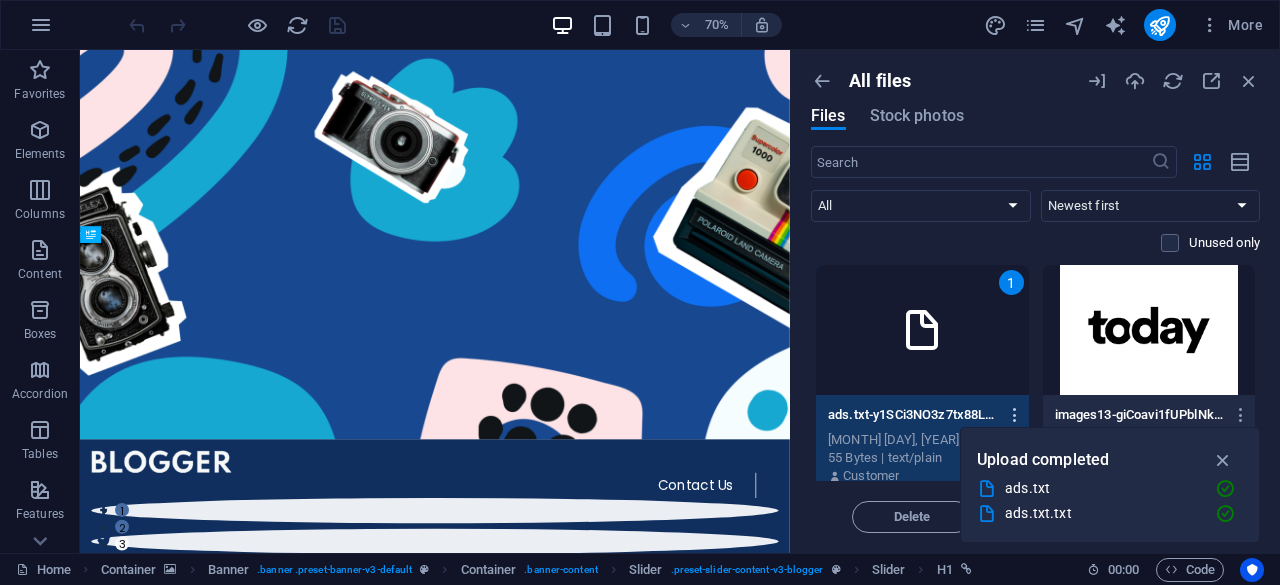 click at bounding box center [1015, 415] 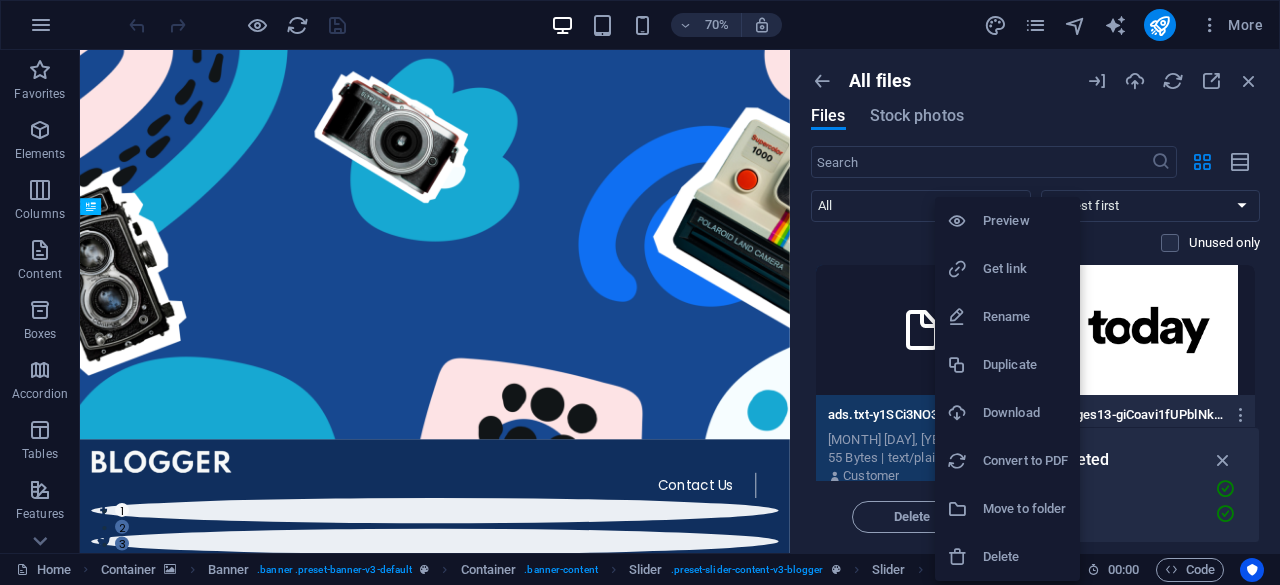 click on "Get link" at bounding box center [1025, 269] 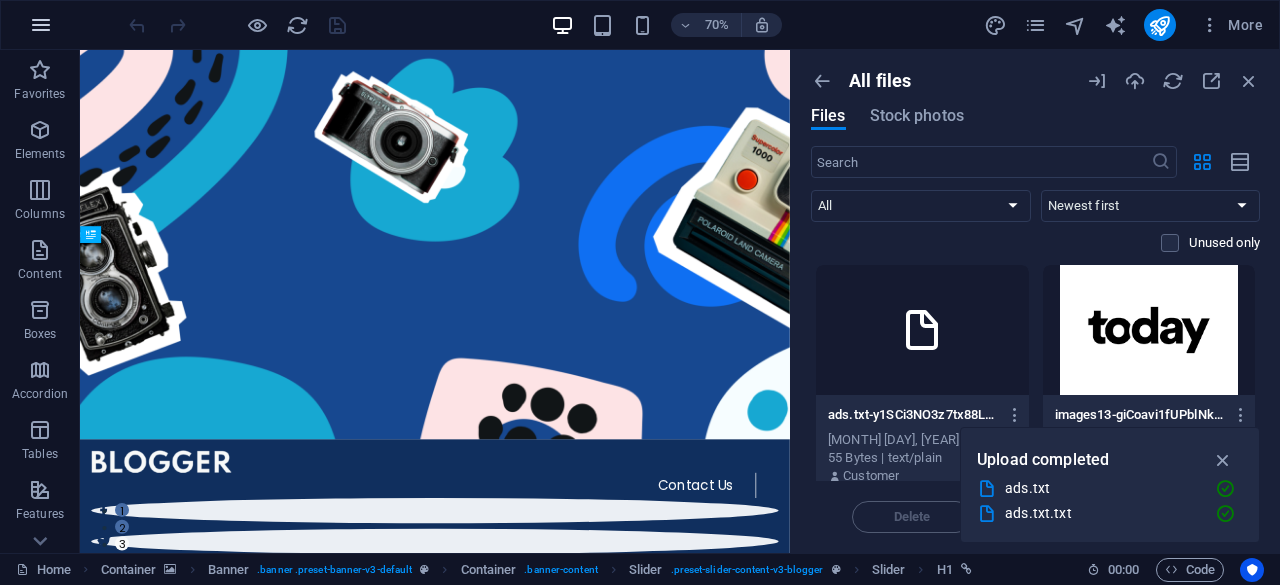 click at bounding box center [41, 25] 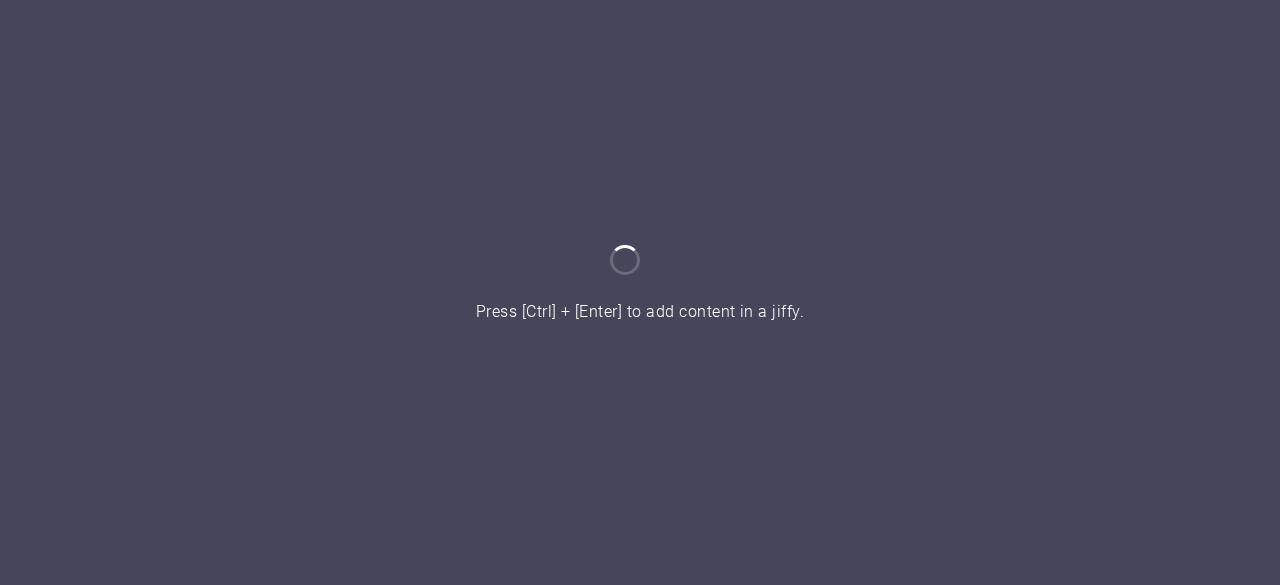 scroll, scrollTop: 0, scrollLeft: 0, axis: both 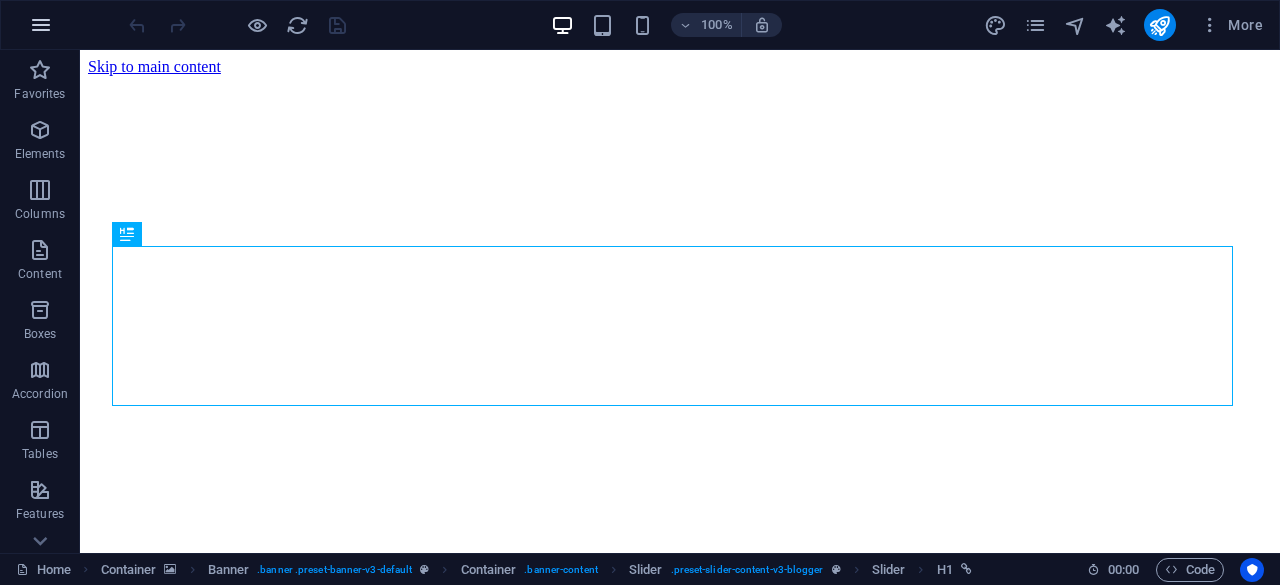 click at bounding box center (41, 25) 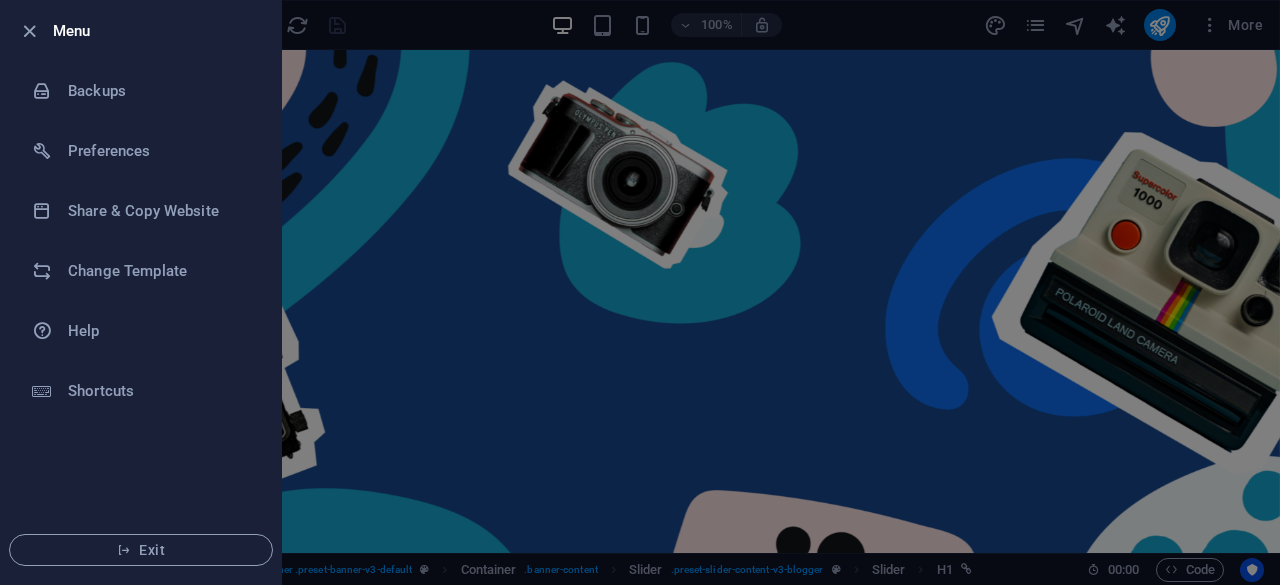 click at bounding box center [640, 292] 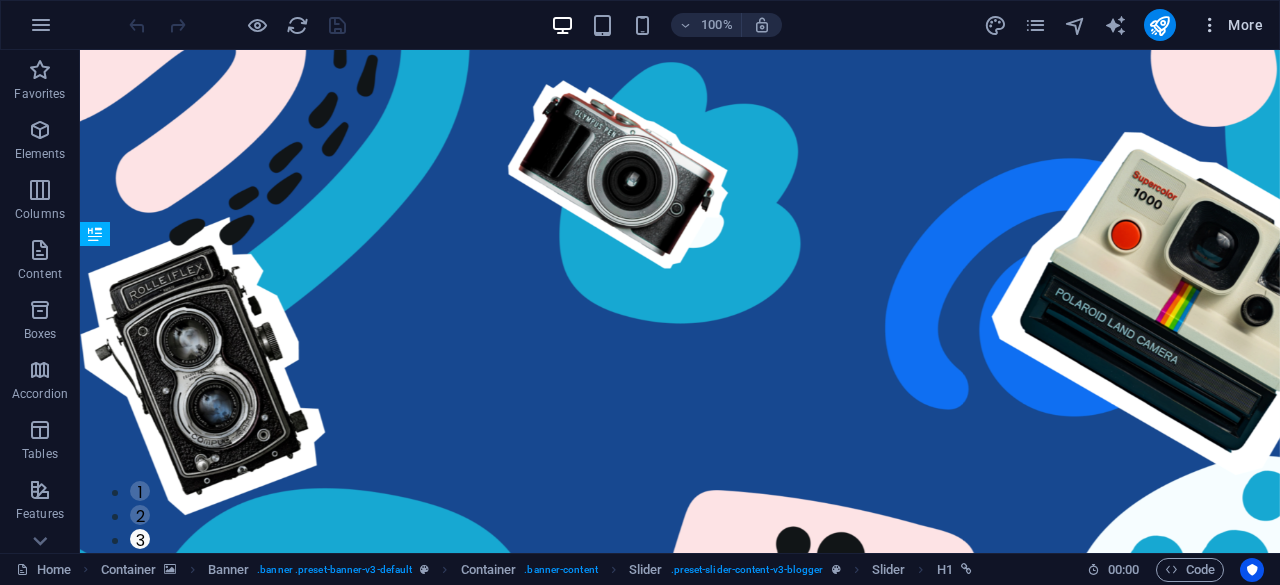 click at bounding box center (1210, 25) 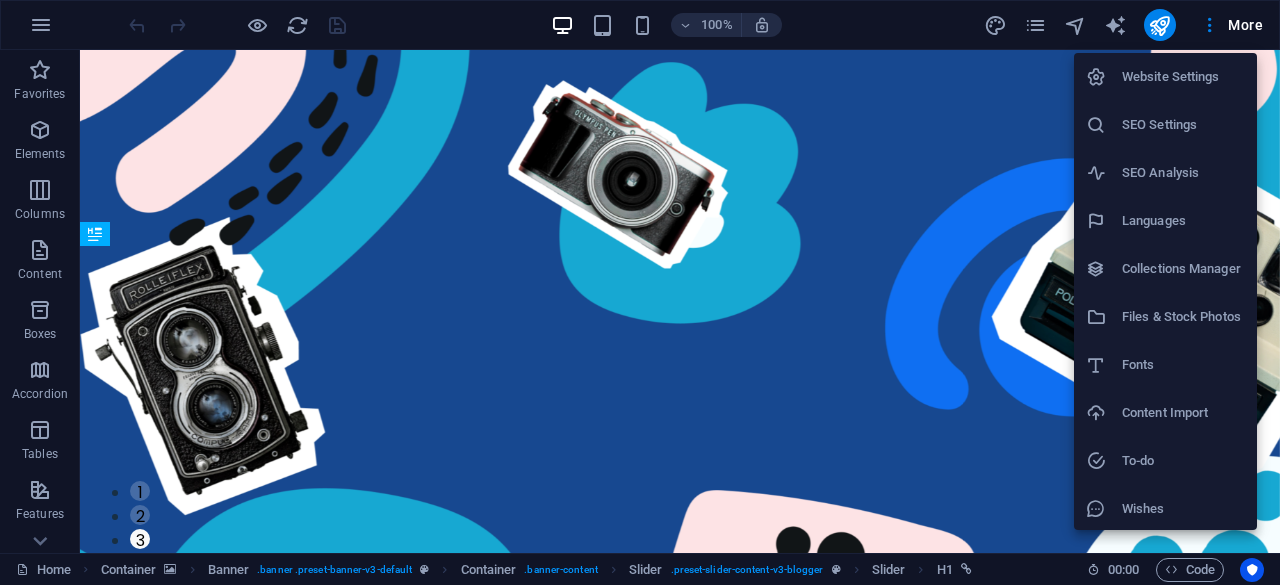 click on "Files & Stock Photos" at bounding box center [1183, 317] 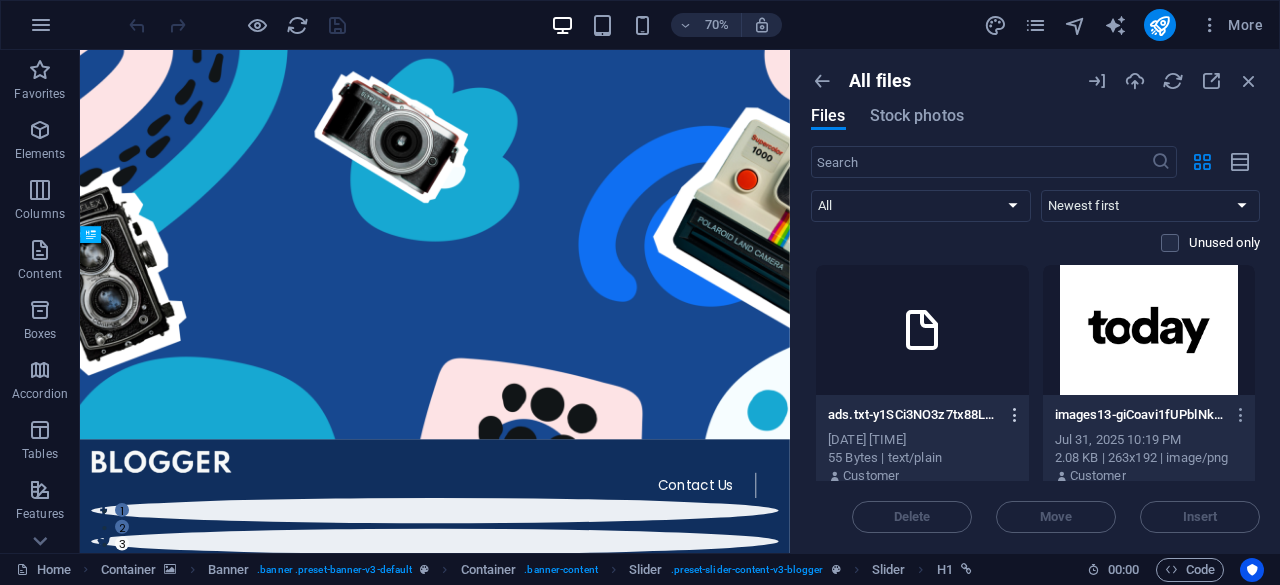 click at bounding box center (1015, 415) 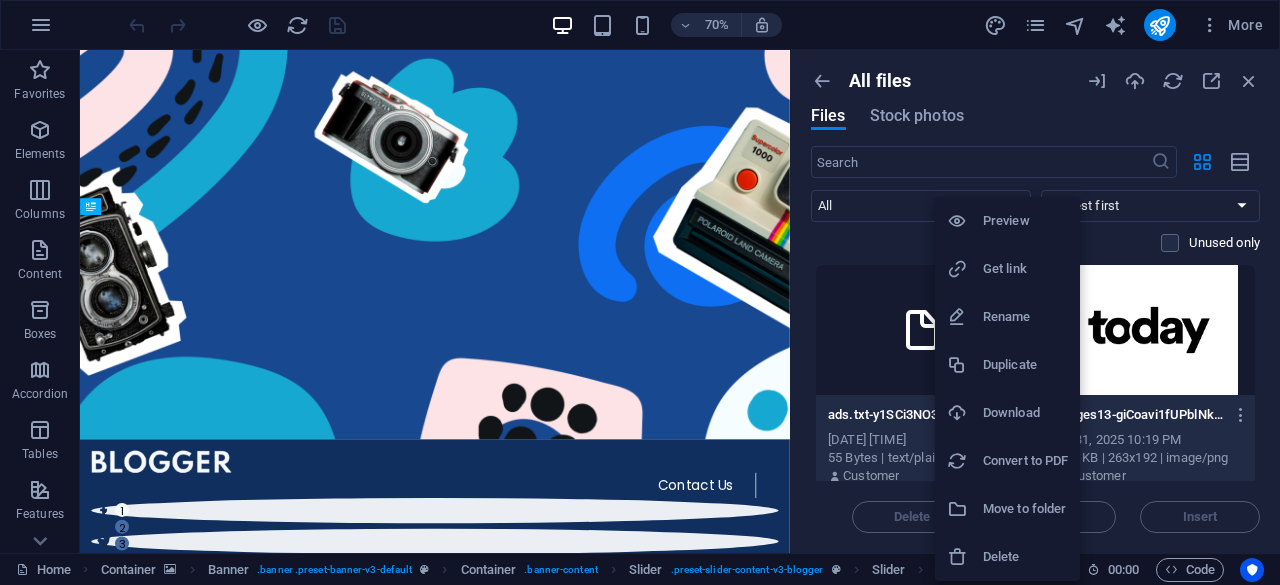 click on "Preview" at bounding box center [1025, 221] 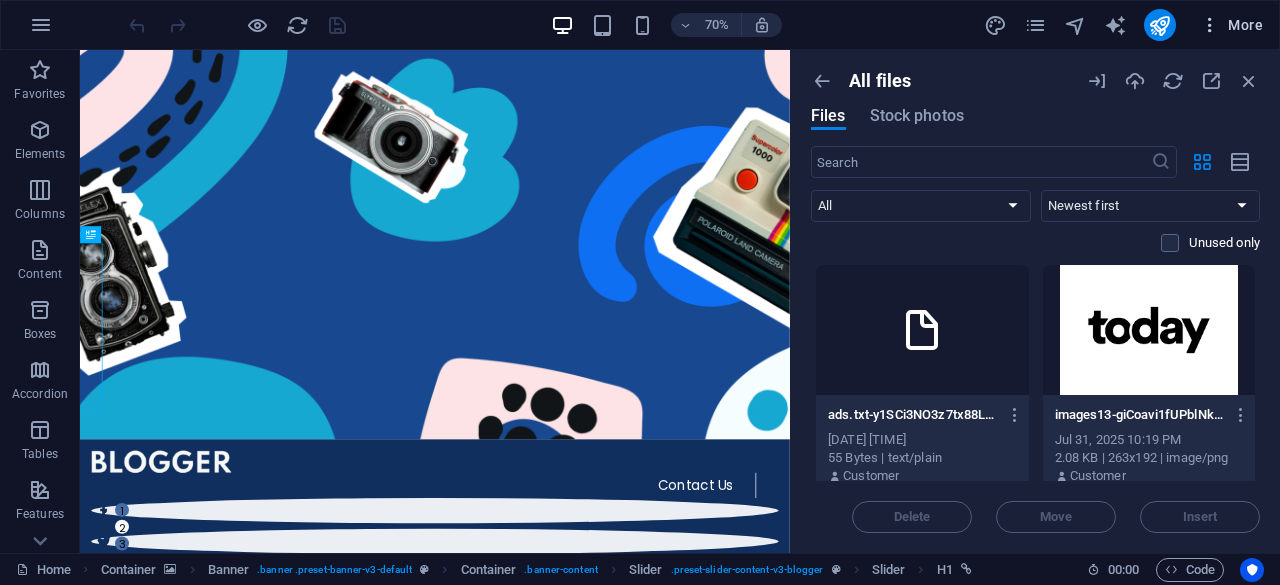 click on "More" at bounding box center (1231, 25) 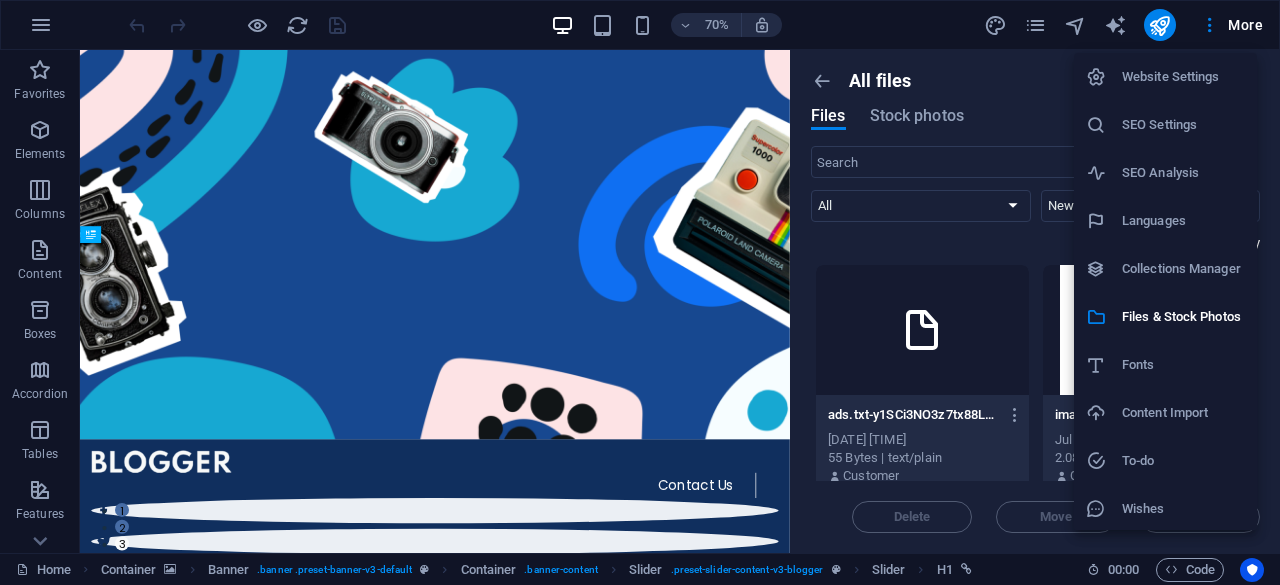click on "Website Settings" at bounding box center (1165, 77) 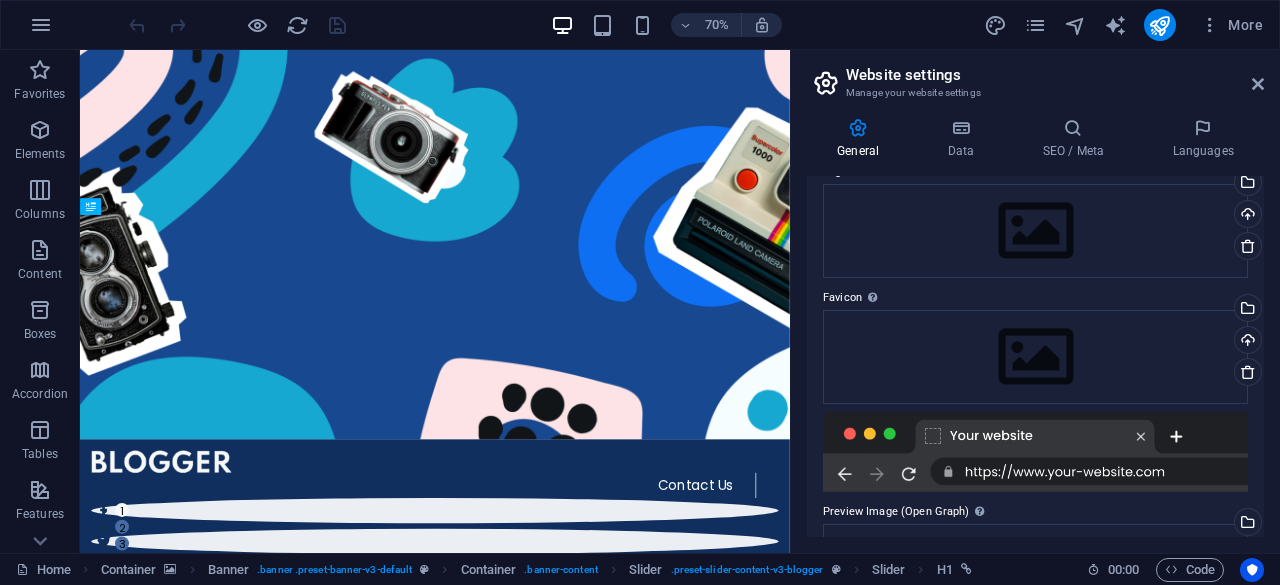 scroll, scrollTop: 87, scrollLeft: 0, axis: vertical 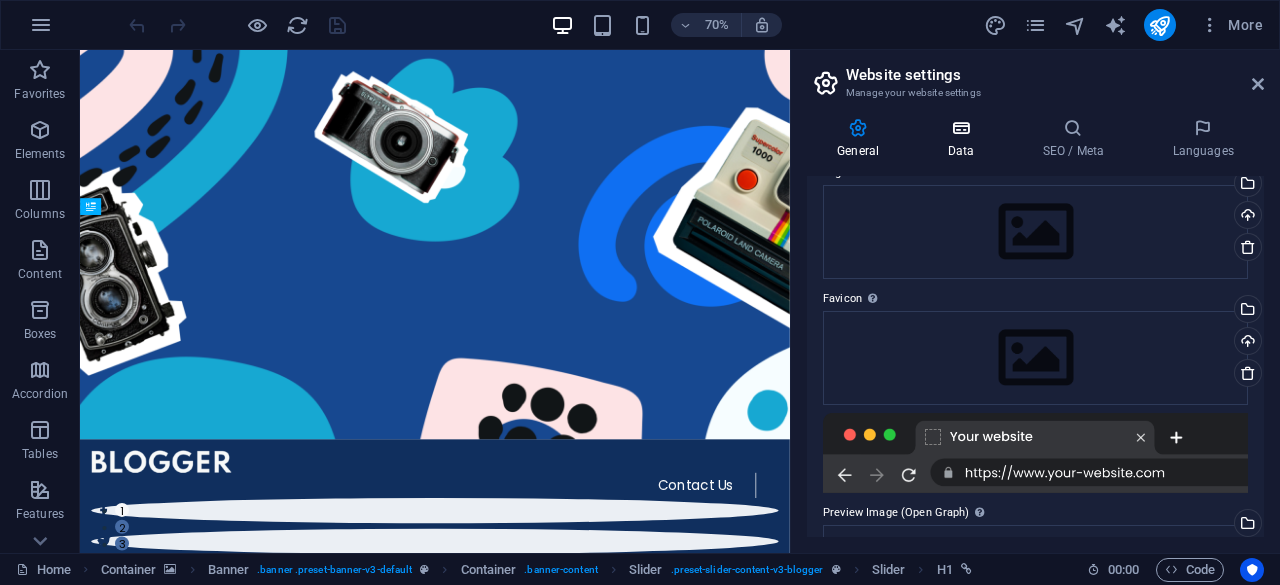 click on "Data" at bounding box center (964, 139) 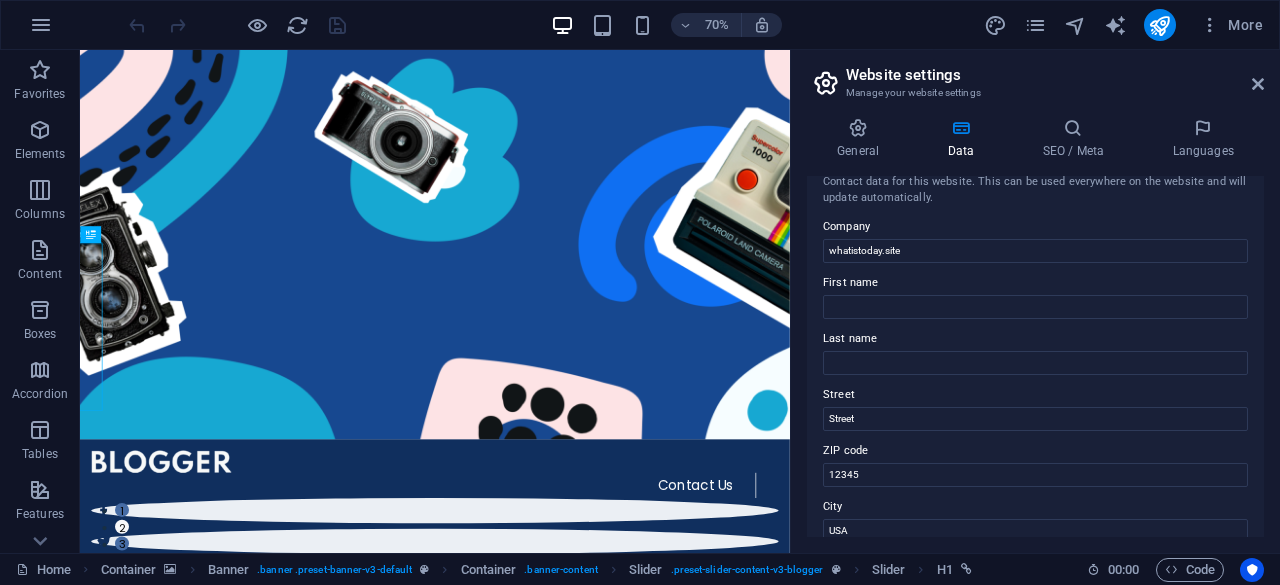 scroll, scrollTop: 0, scrollLeft: 0, axis: both 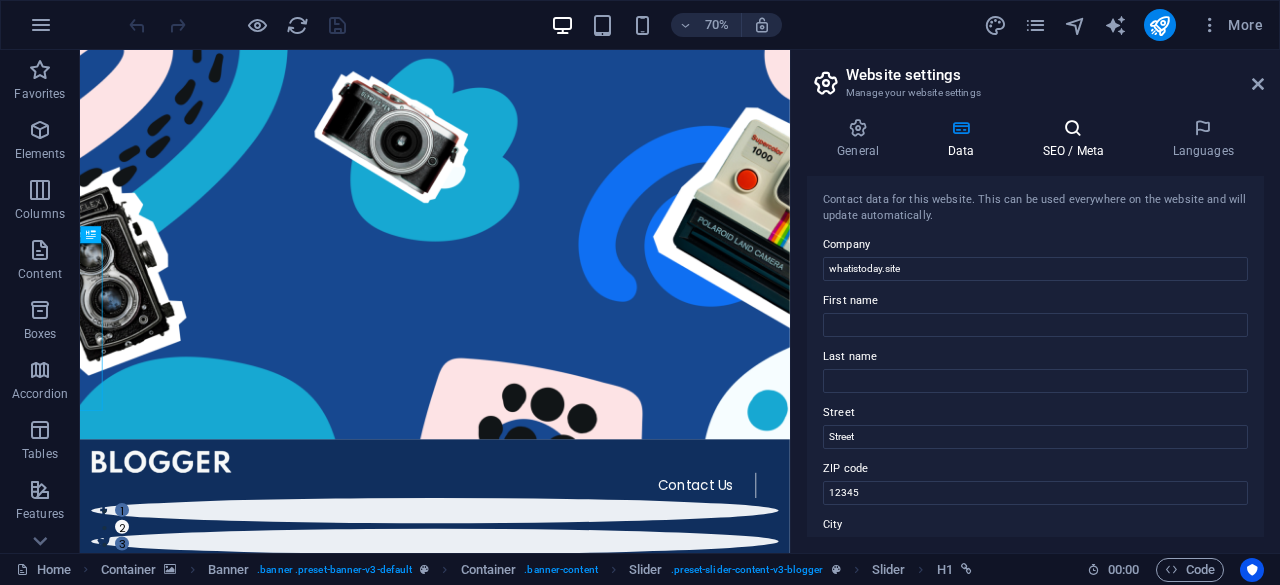 click on "SEO / Meta" at bounding box center (1077, 139) 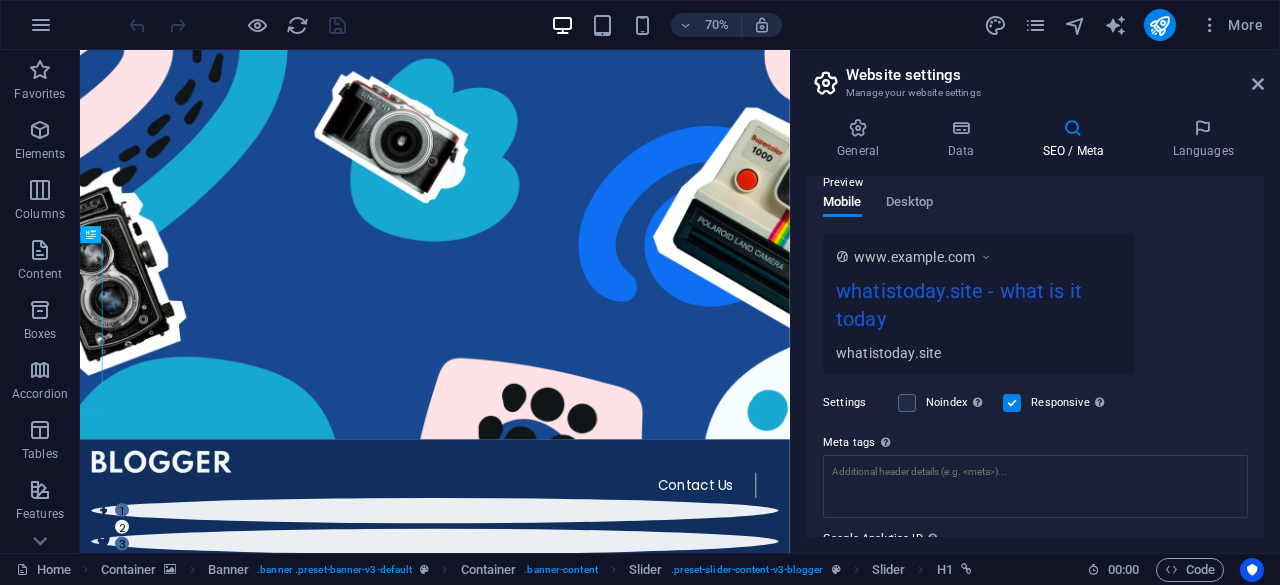 scroll, scrollTop: 400, scrollLeft: 0, axis: vertical 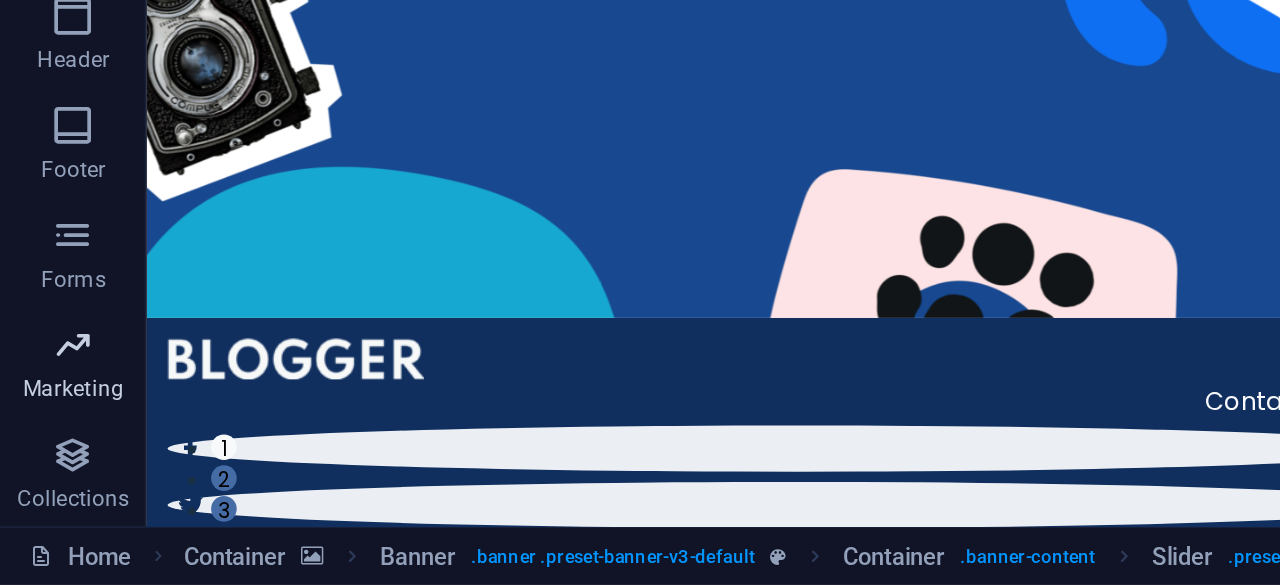 click on "Marketing" at bounding box center (39, 478) 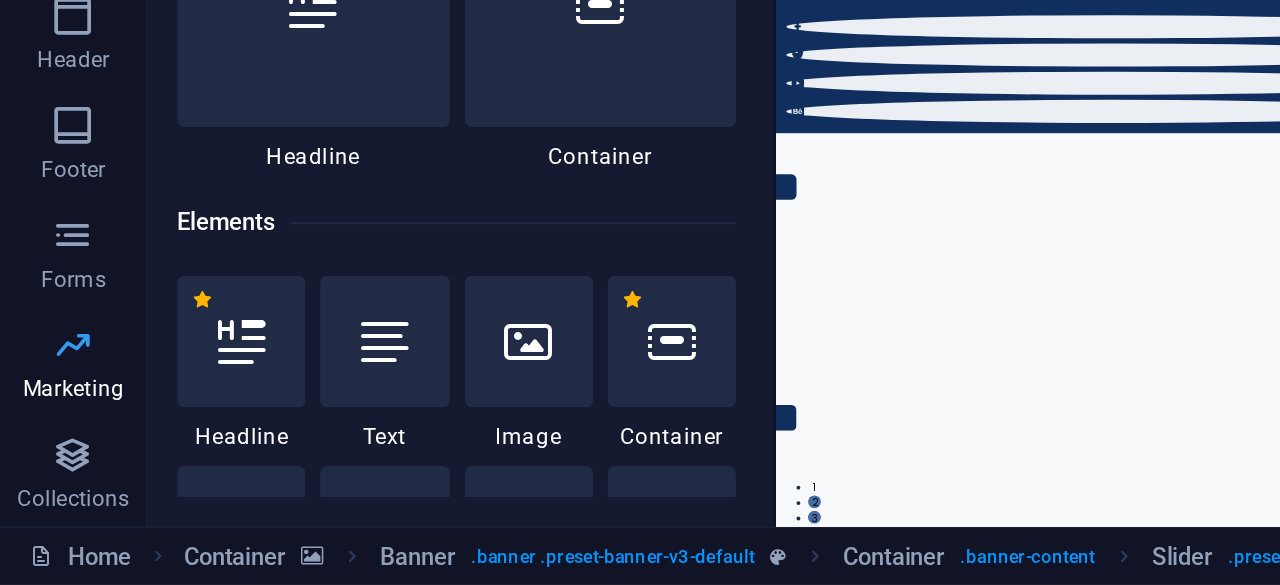 scroll, scrollTop: 0, scrollLeft: 0, axis: both 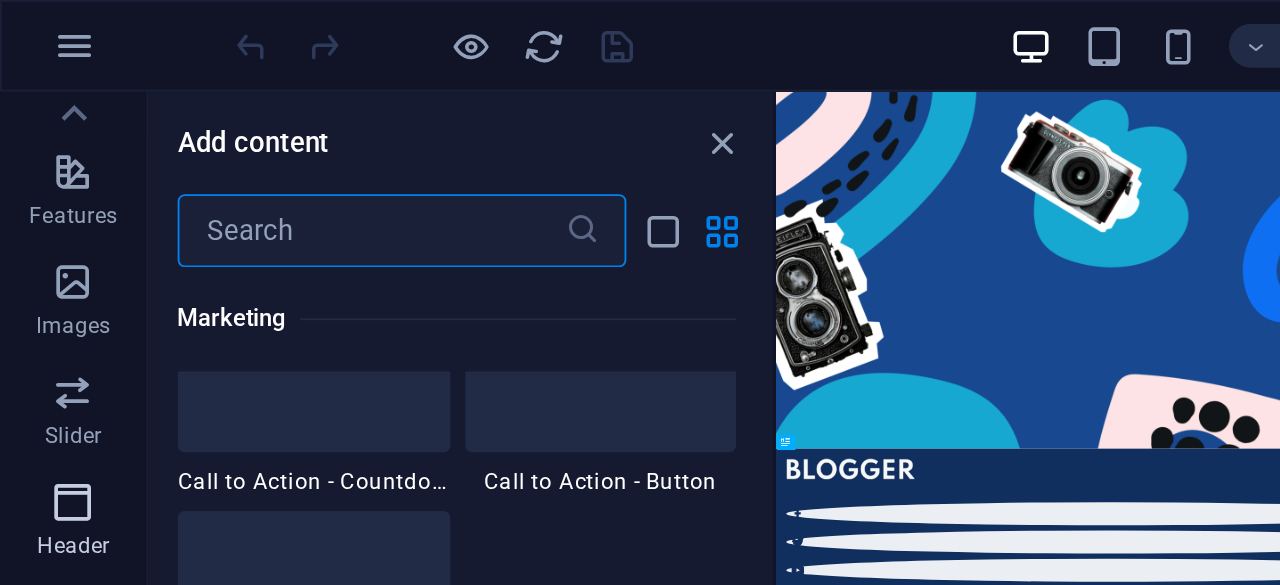 click at bounding box center [40, 274] 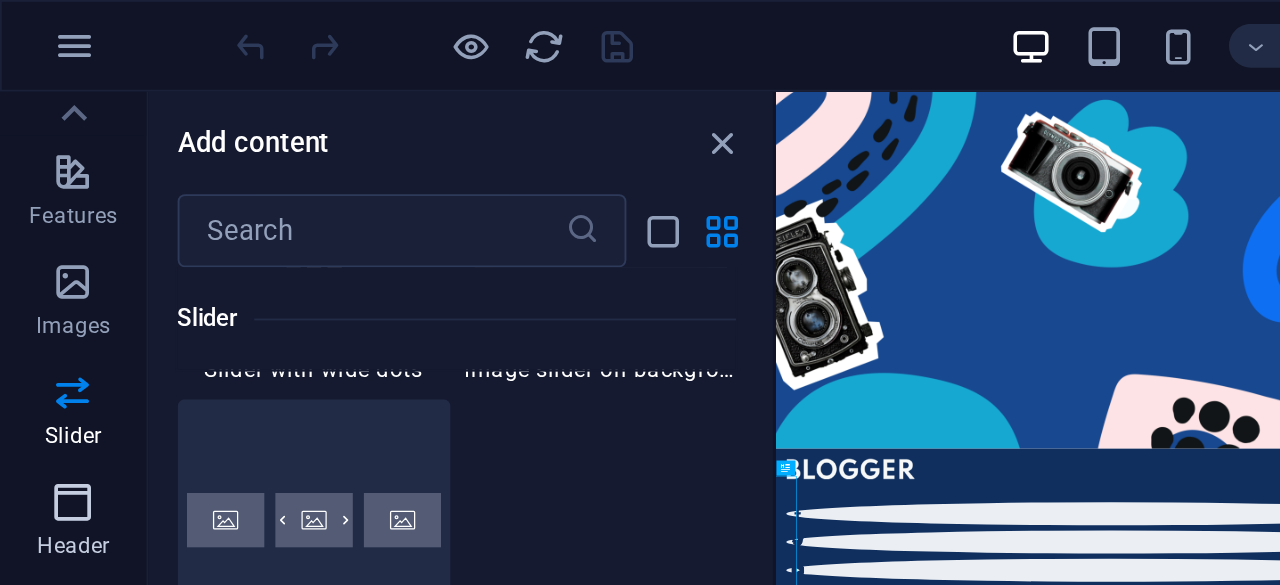 scroll, scrollTop: 11804, scrollLeft: 0, axis: vertical 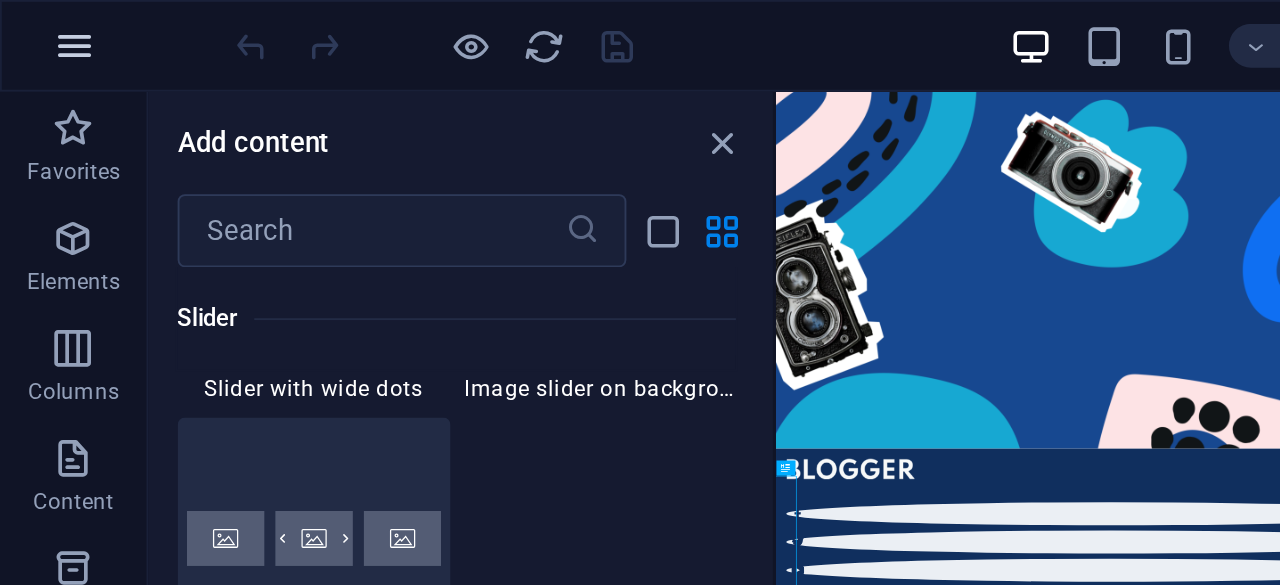 click at bounding box center [41, 25] 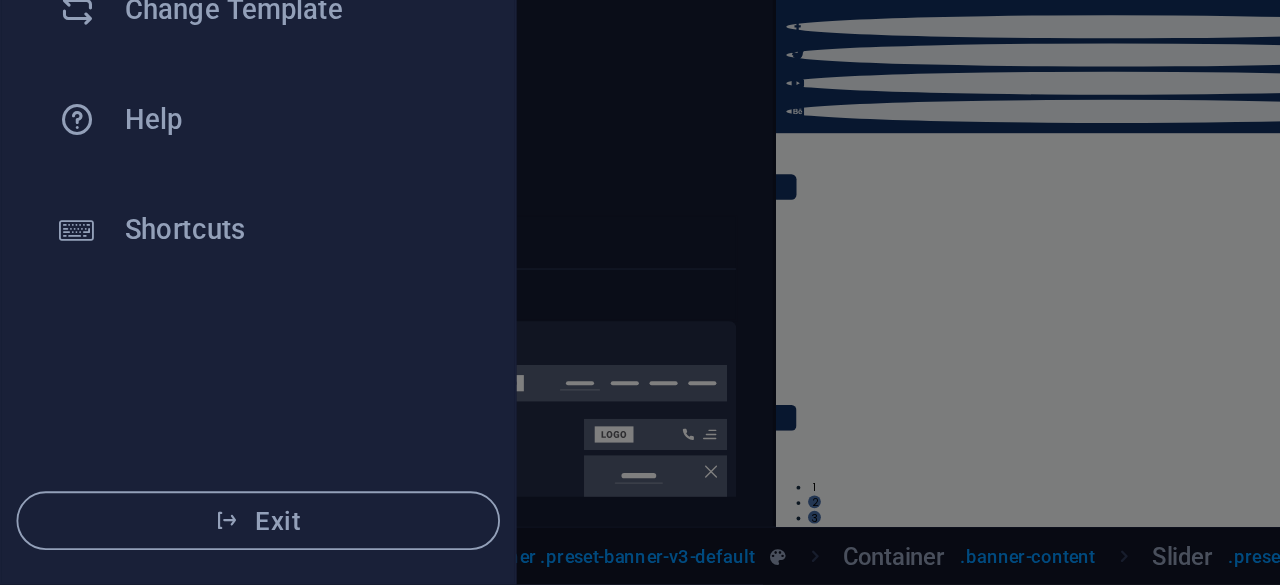 scroll, scrollTop: 0, scrollLeft: 0, axis: both 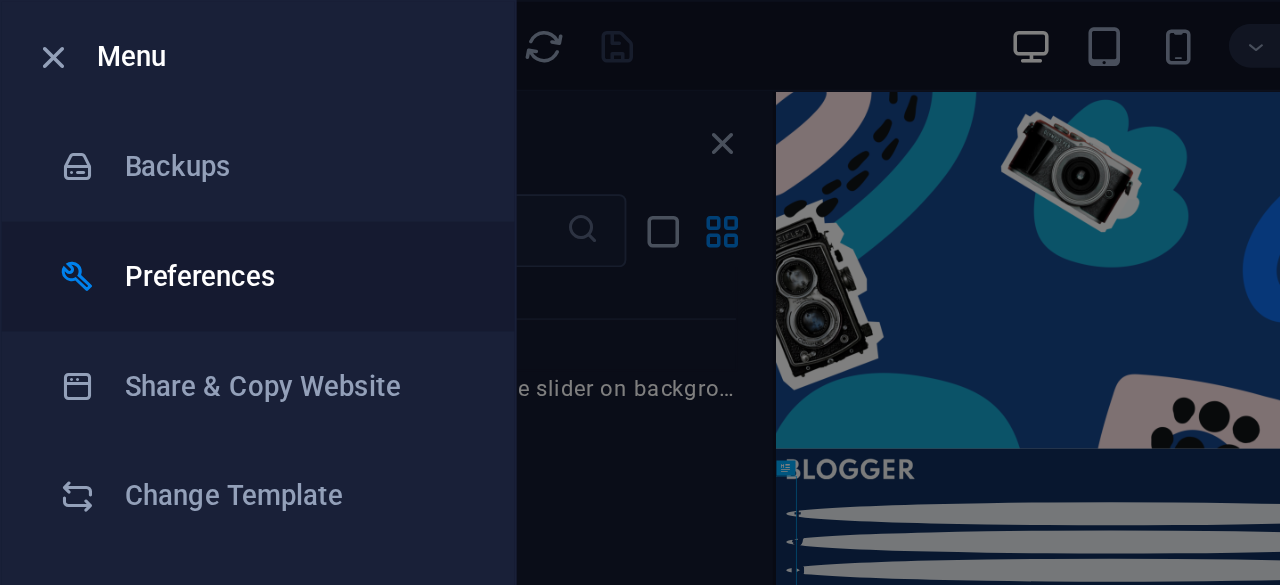 click on "Preferences" at bounding box center (160, 151) 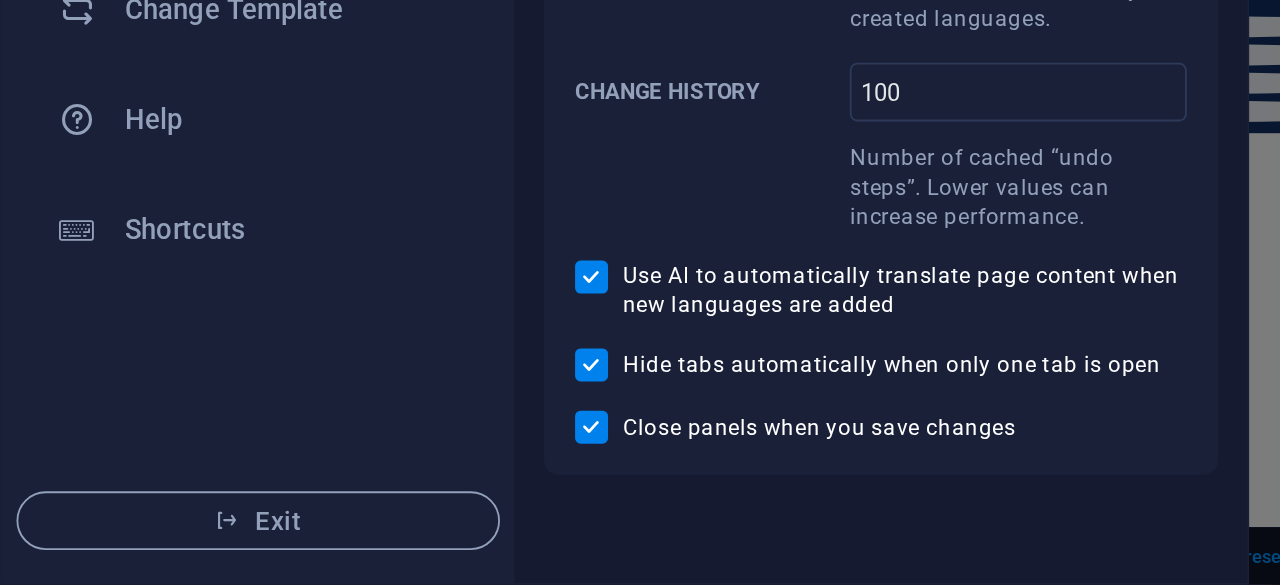 scroll, scrollTop: 0, scrollLeft: 0, axis: both 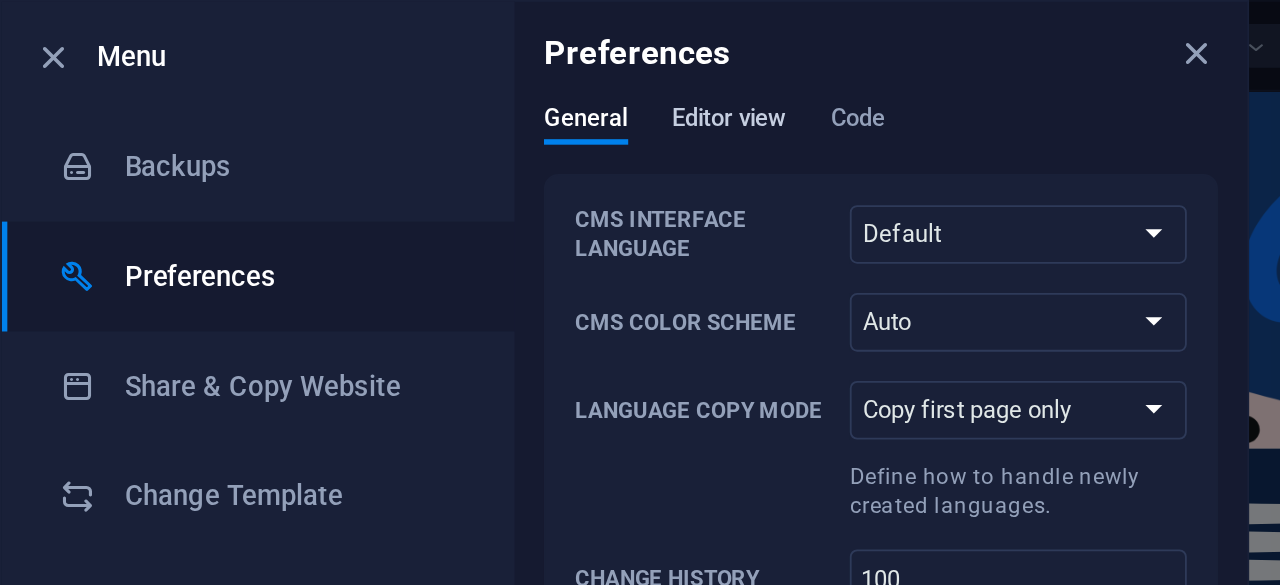 click on "Editor view" at bounding box center [398, 67] 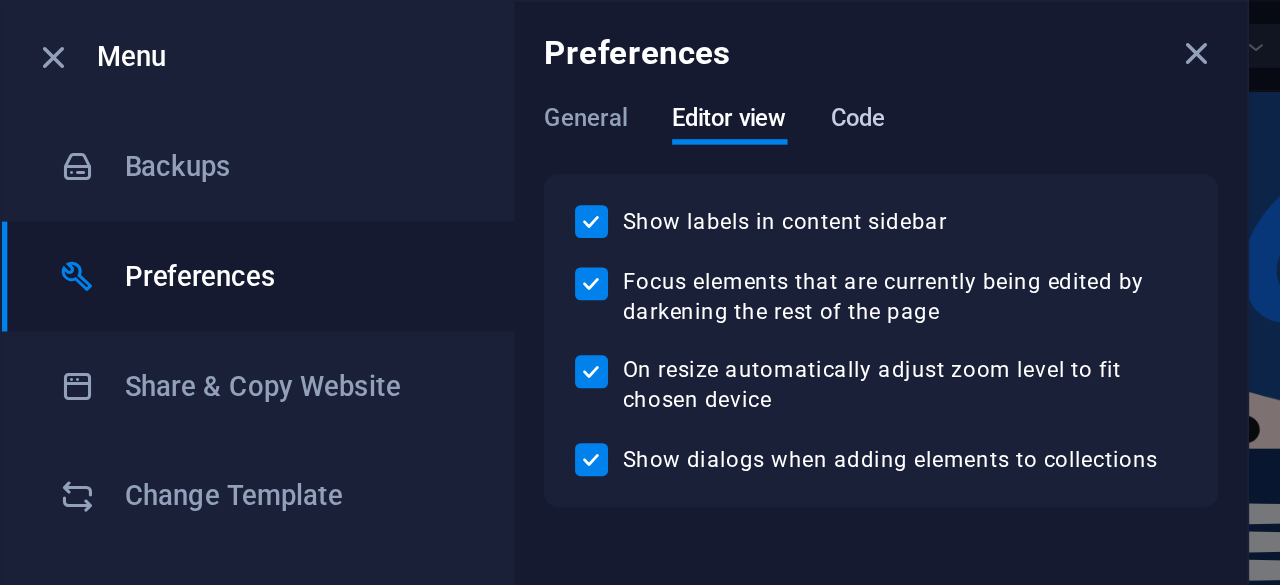click on "Code" at bounding box center (468, 67) 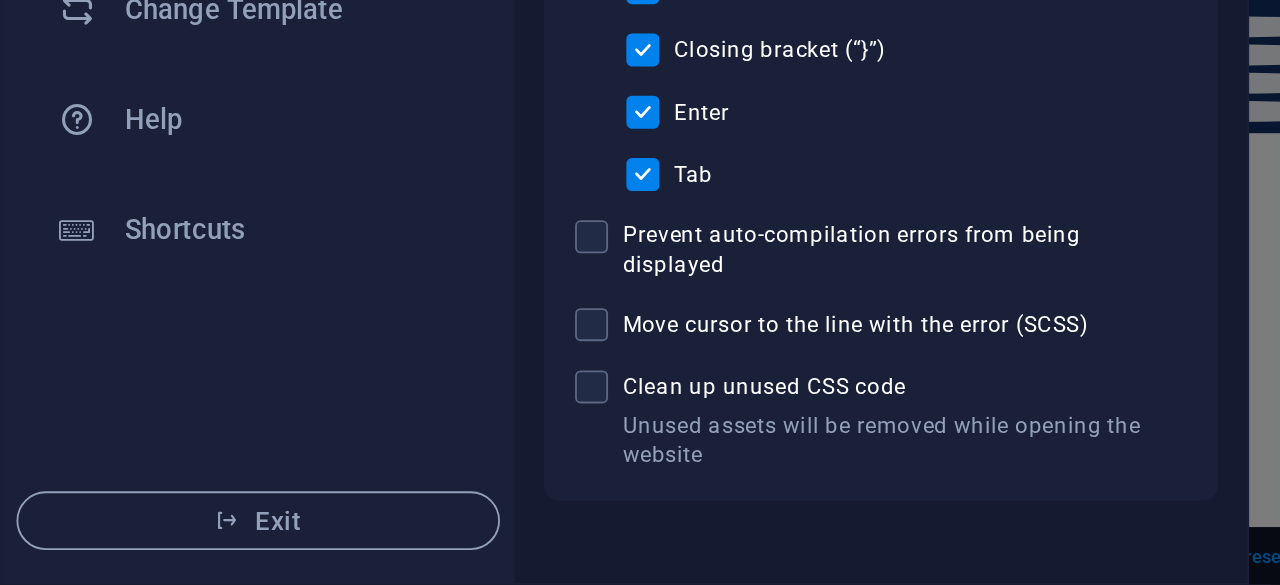 scroll, scrollTop: 0, scrollLeft: 0, axis: both 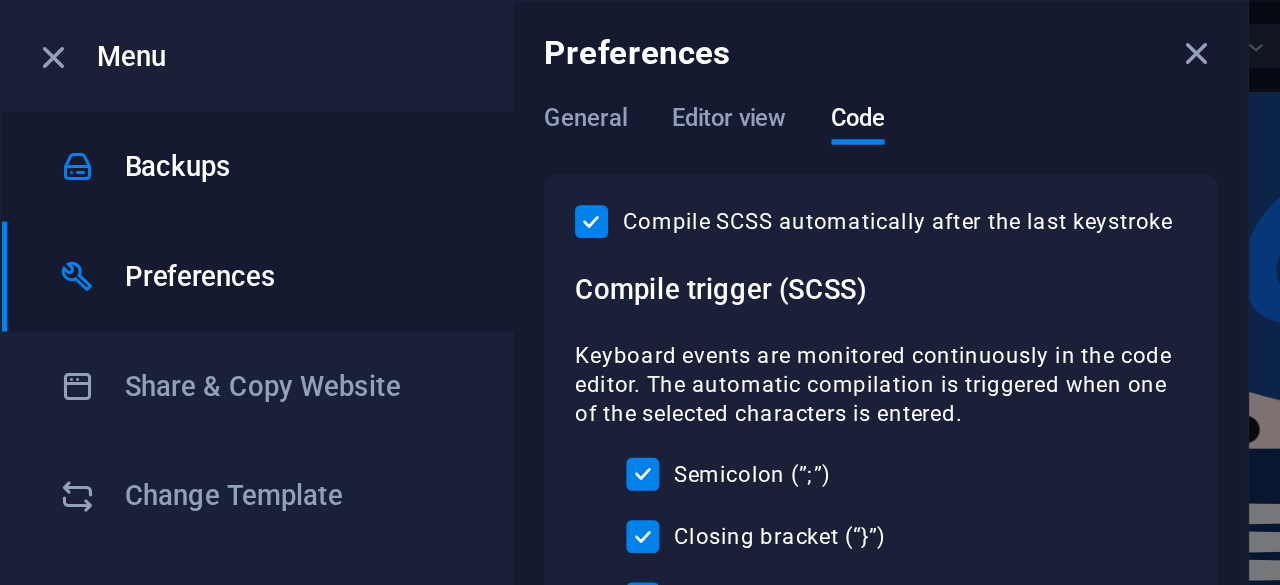 click on "Backups" at bounding box center [160, 91] 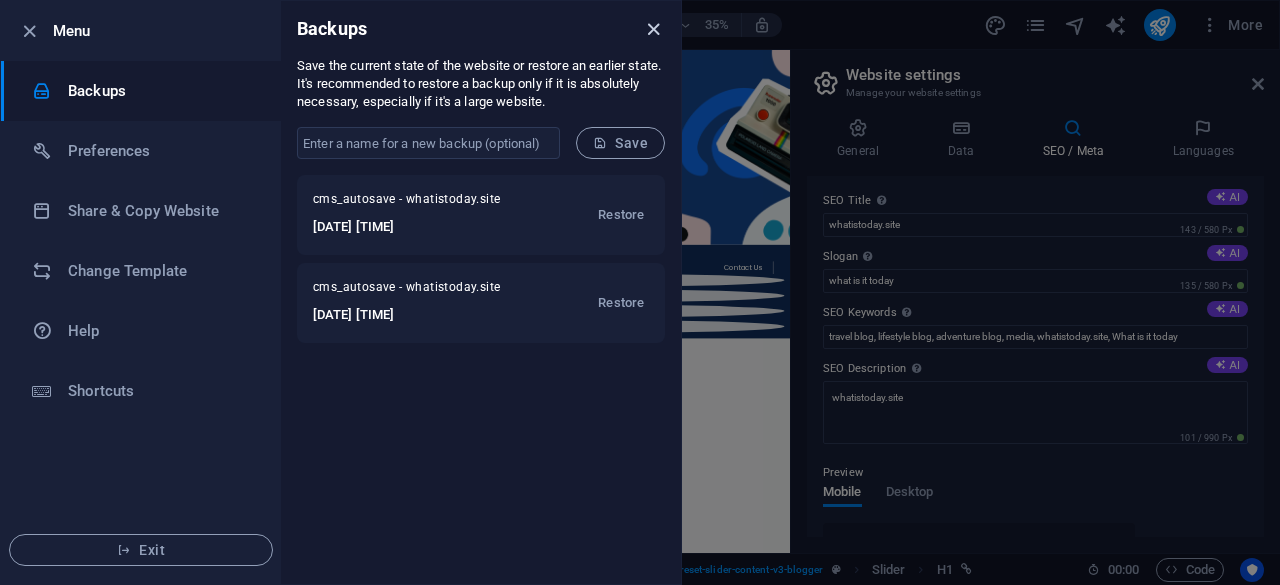 click at bounding box center [653, 29] 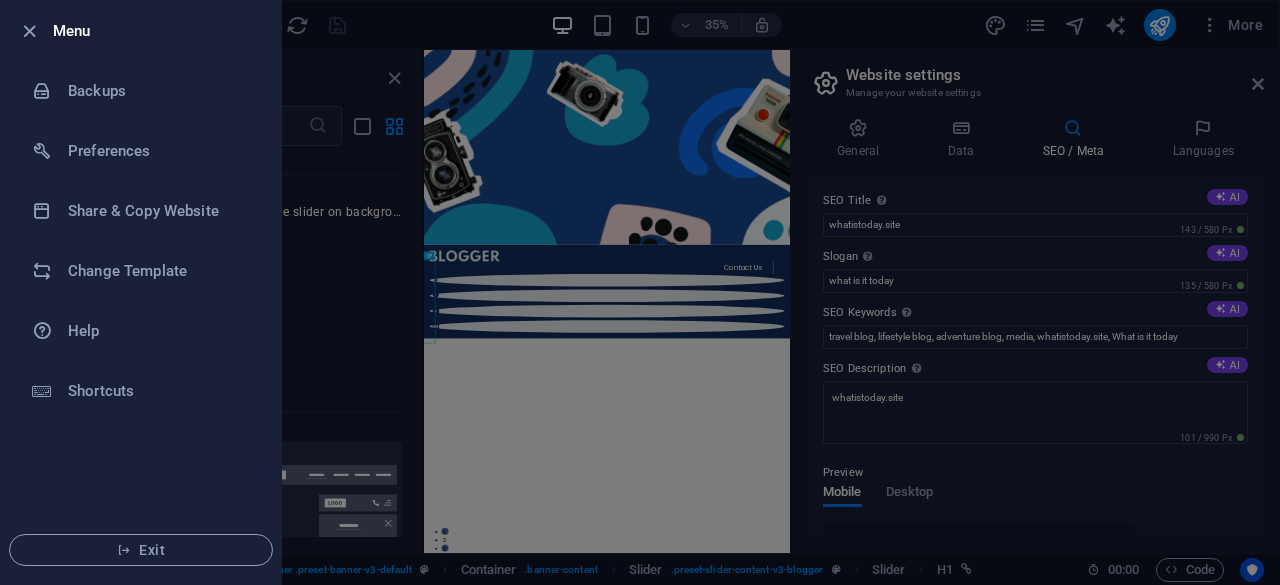 click at bounding box center [640, 292] 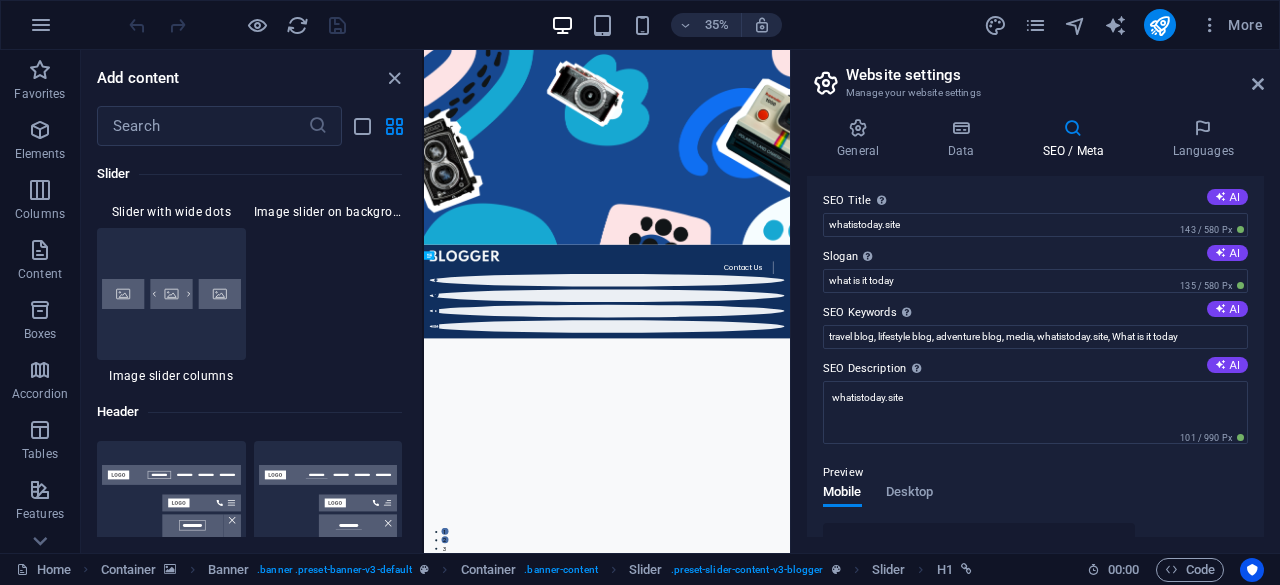 click on "35% More" at bounding box center [698, 25] 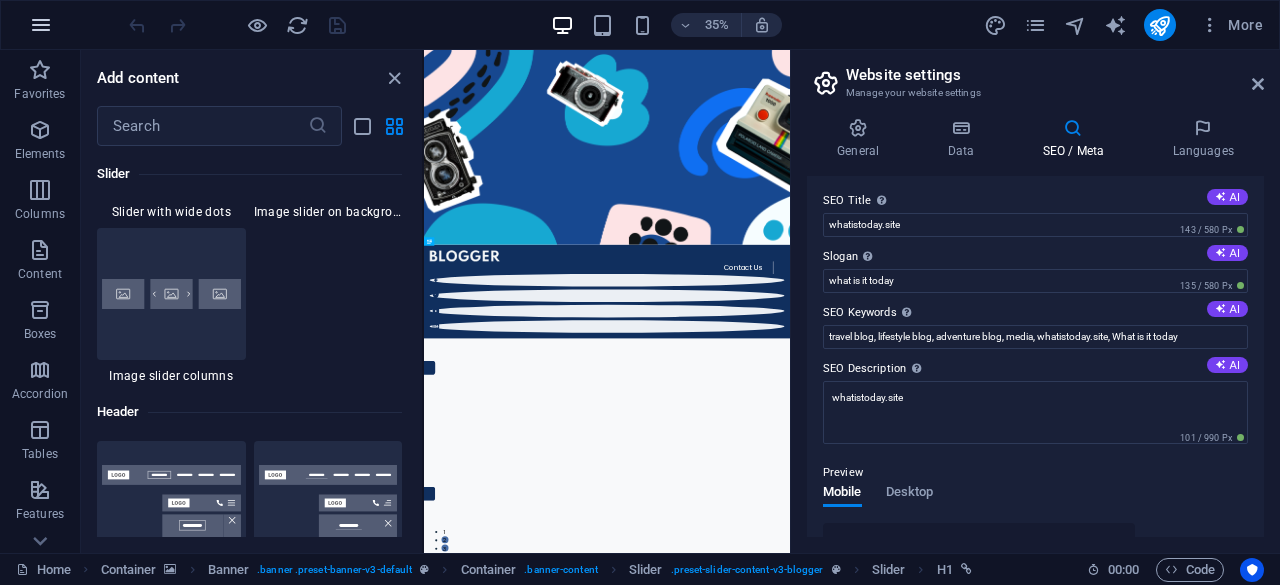 click at bounding box center [41, 25] 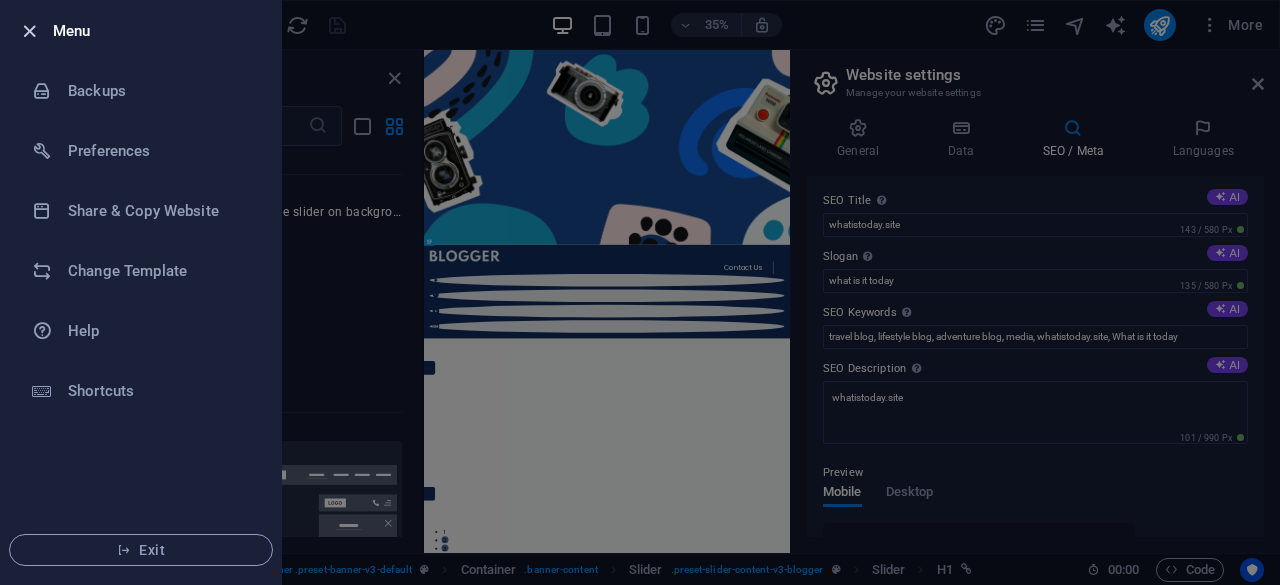 click at bounding box center (29, 31) 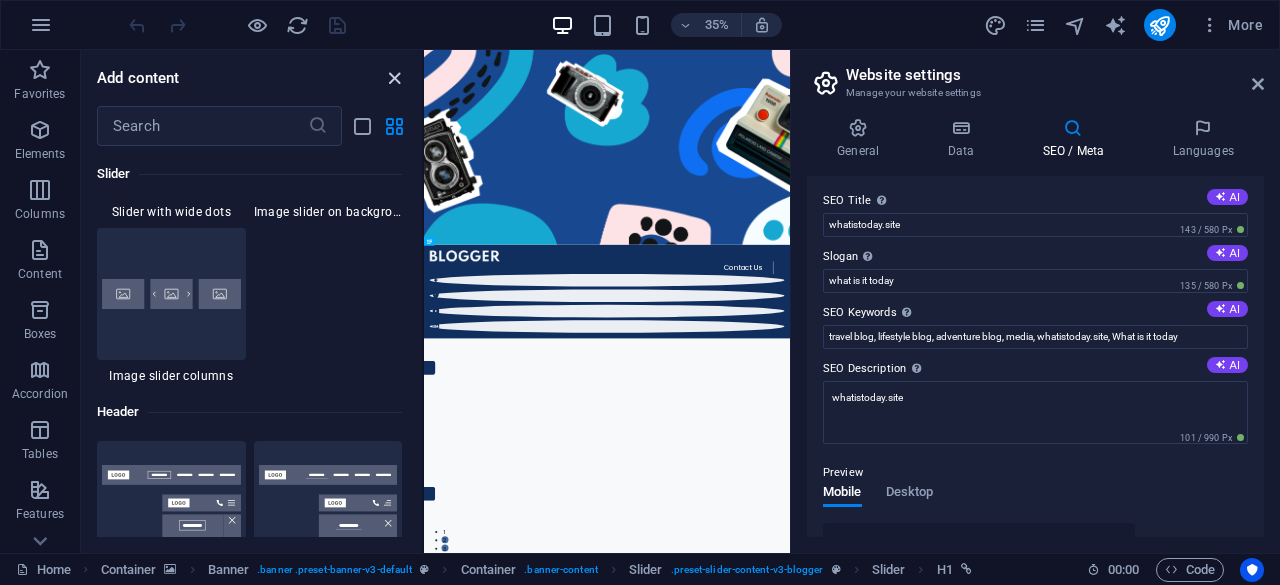 click at bounding box center [394, 78] 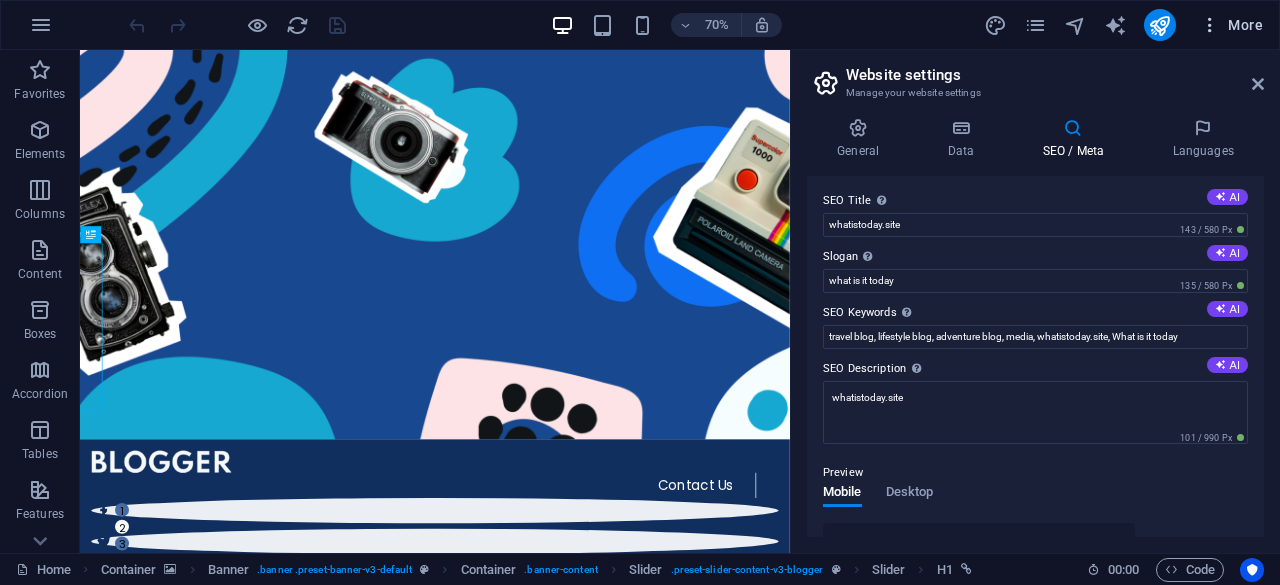 click at bounding box center (1210, 25) 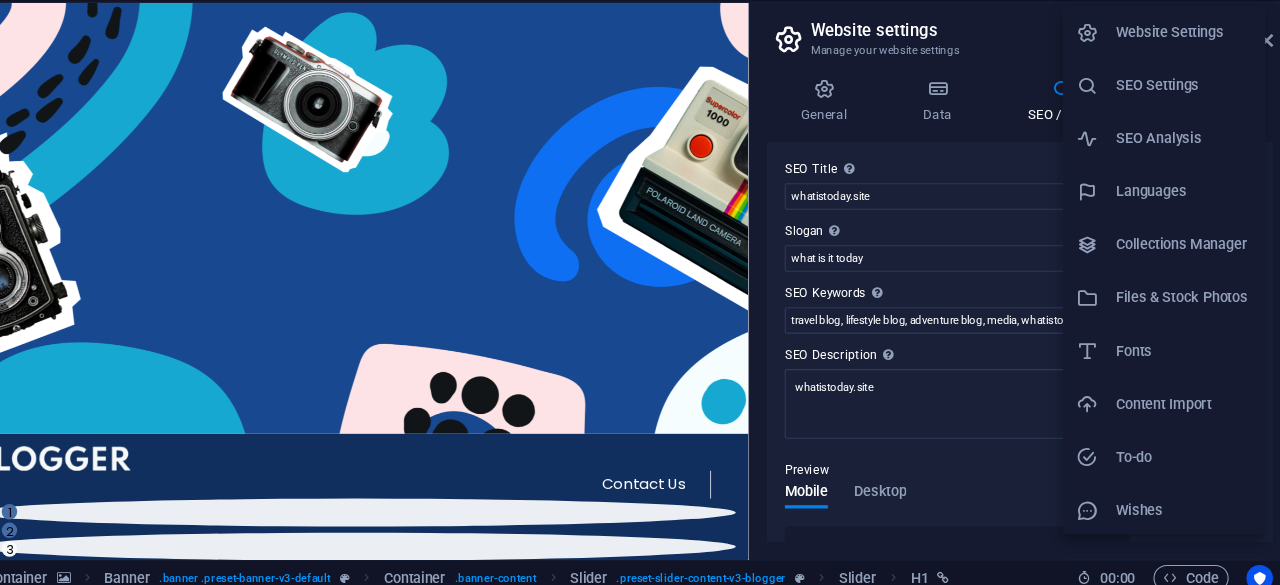 scroll, scrollTop: 5, scrollLeft: 0, axis: vertical 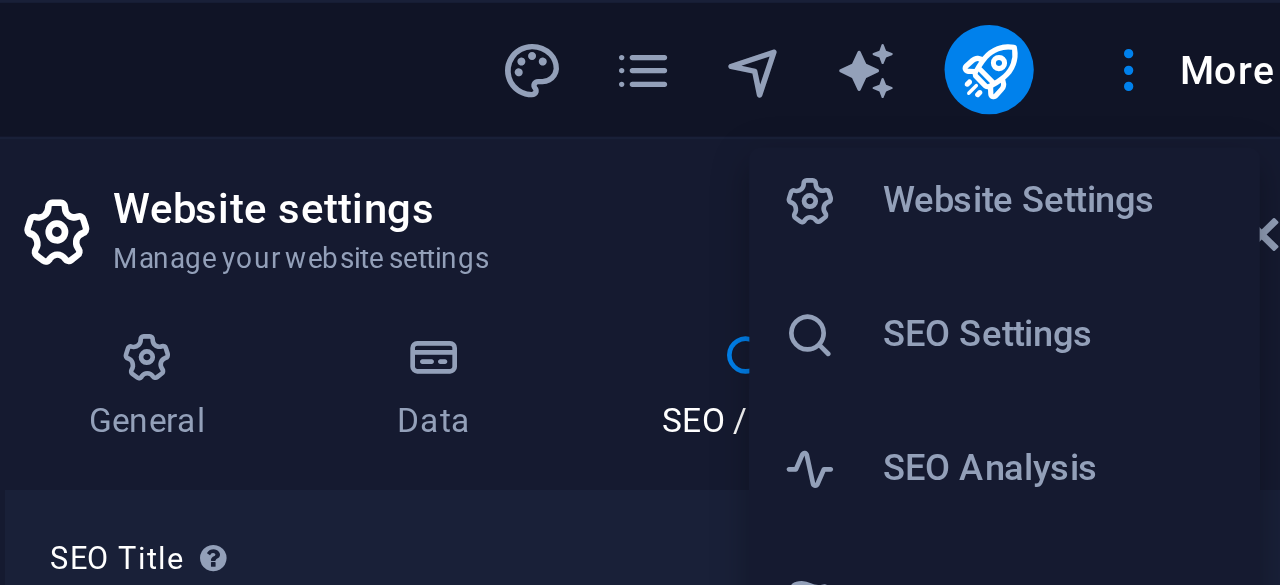 click on "Website Settings" at bounding box center [1183, 72] 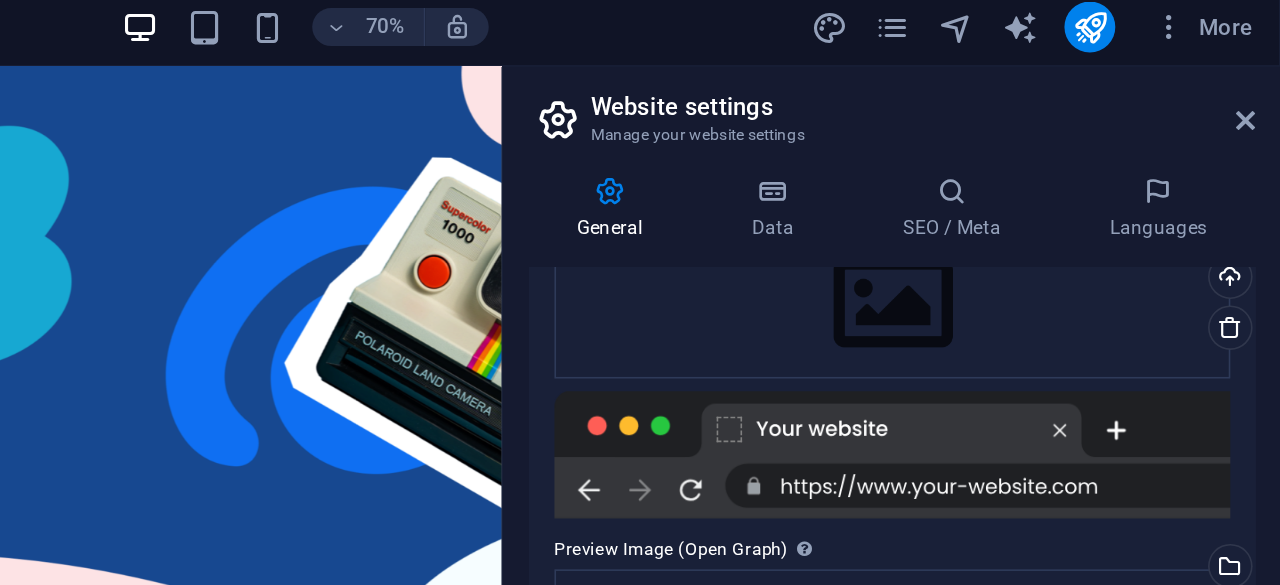 scroll, scrollTop: 320, scrollLeft: 0, axis: vertical 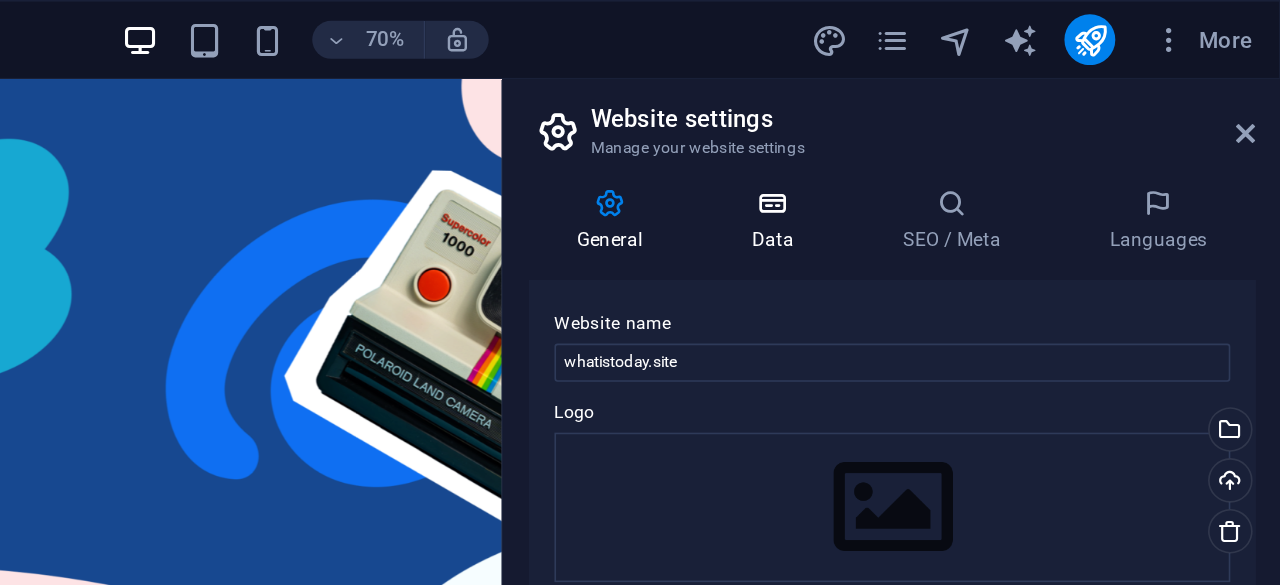 click on "Data" at bounding box center (964, 139) 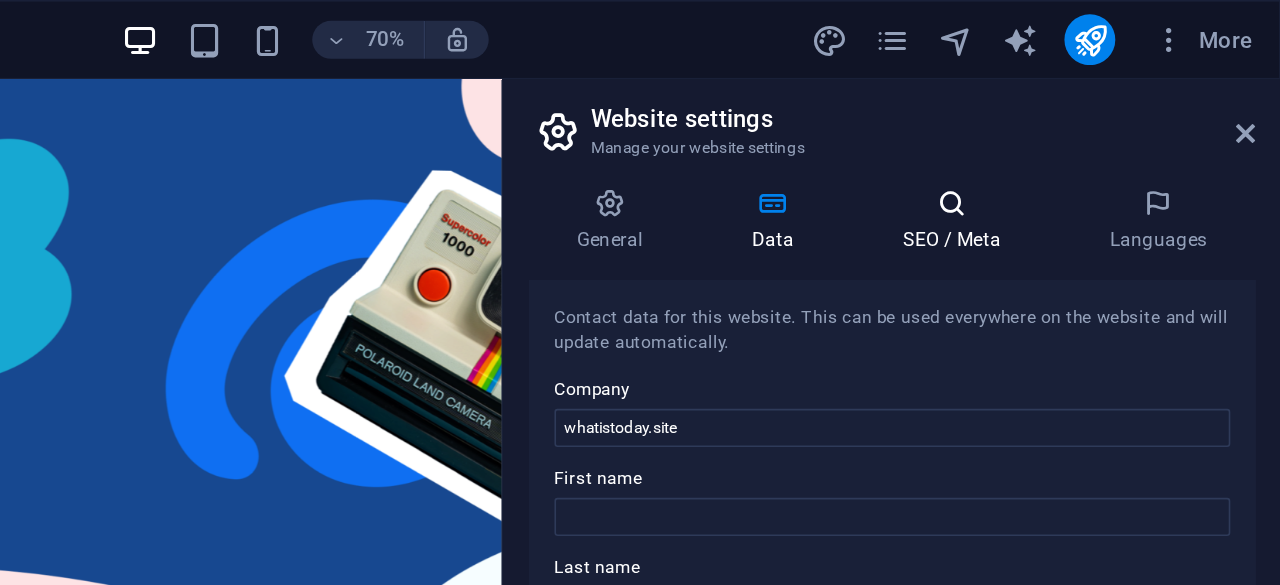 click on "SEO / Meta" at bounding box center (1077, 139) 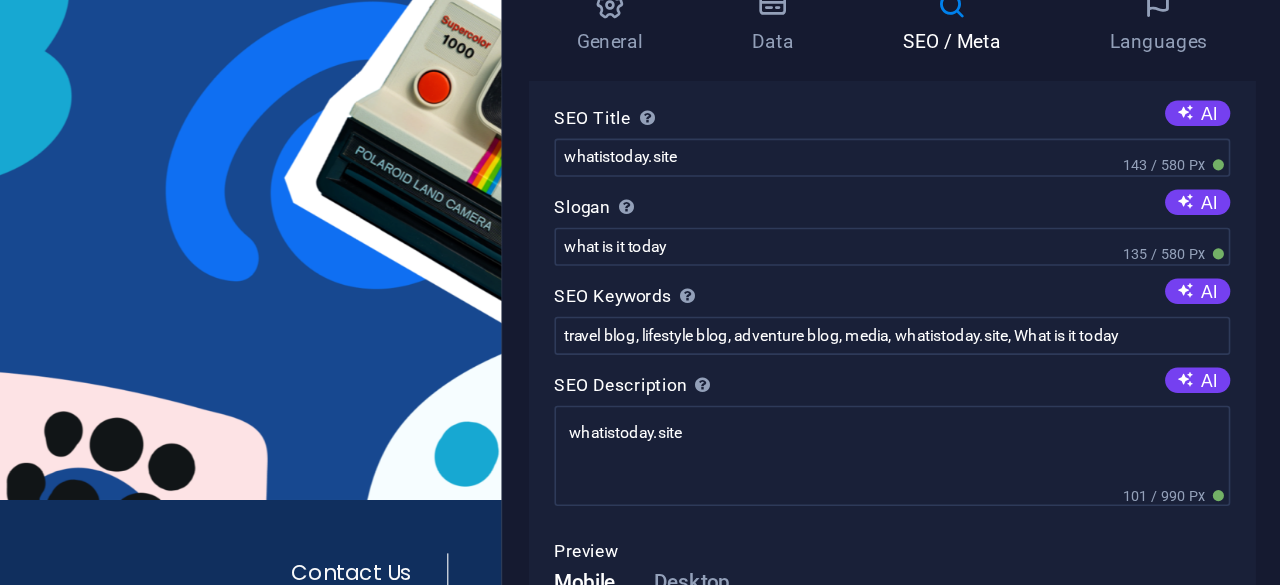 scroll, scrollTop: 0, scrollLeft: 0, axis: both 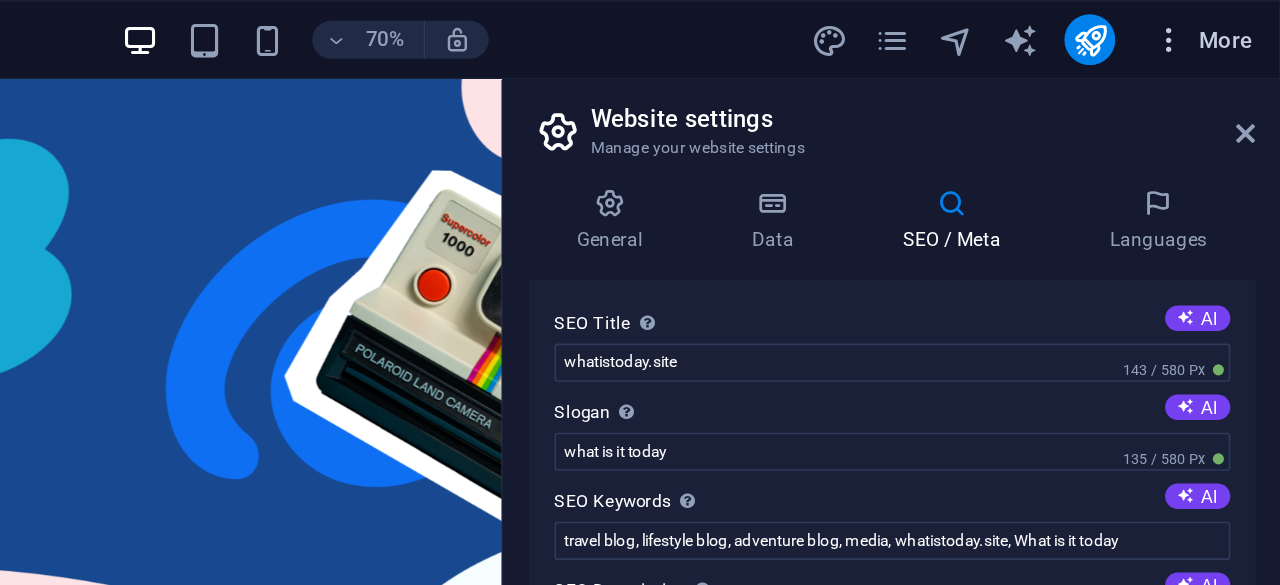 click at bounding box center (1210, 25) 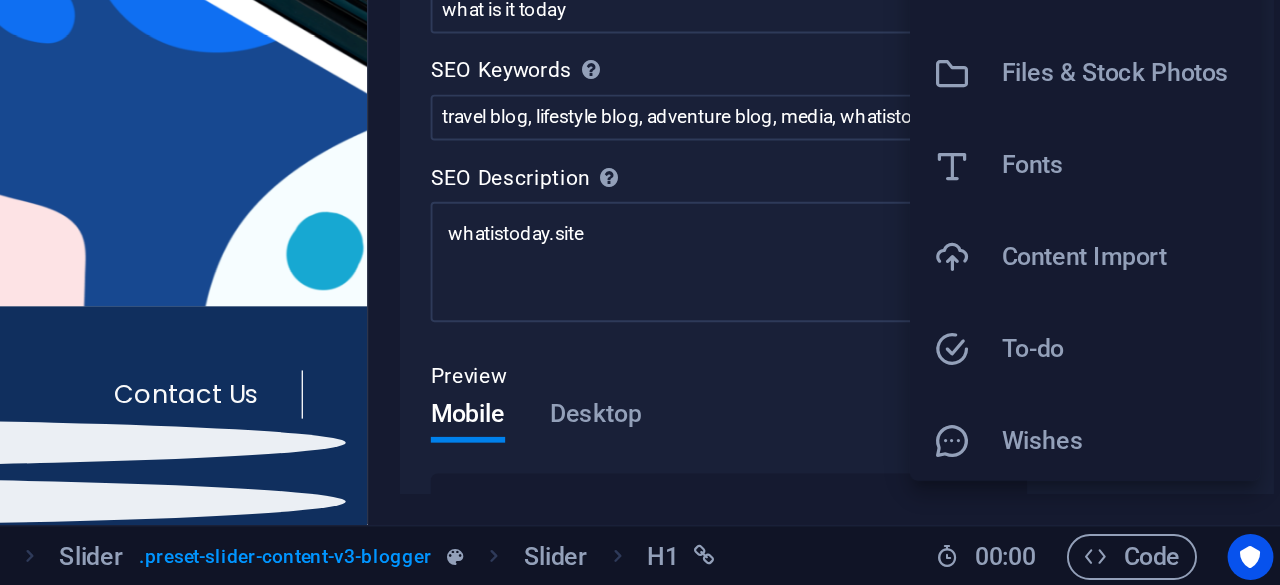click on "Wishes" at bounding box center (1183, 509) 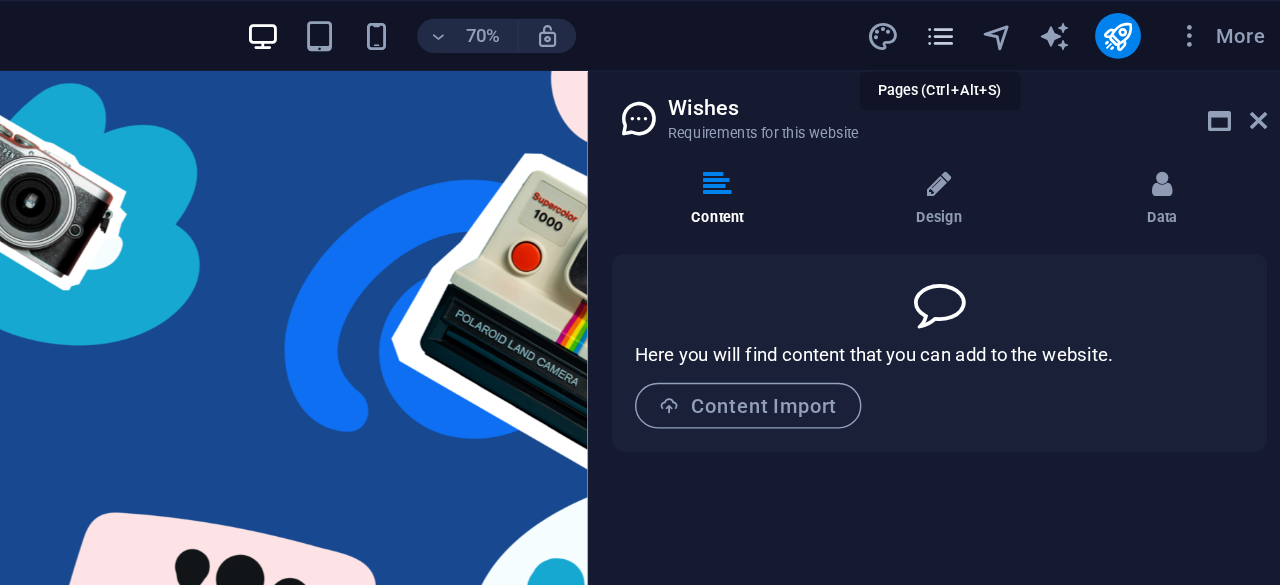 click at bounding box center (1035, 25) 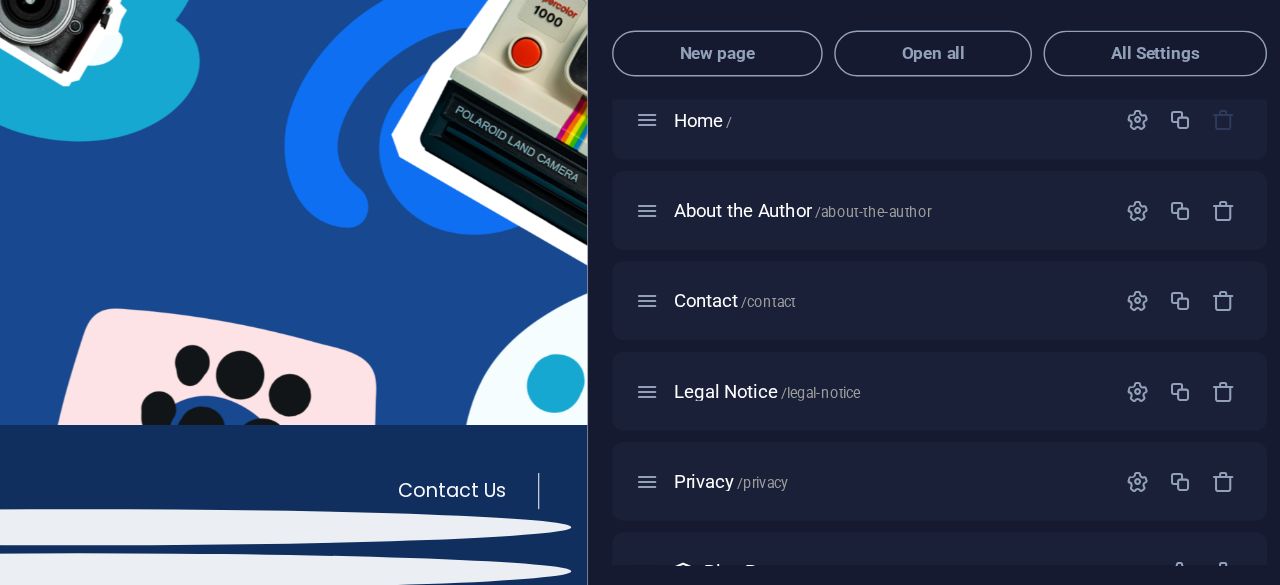 scroll, scrollTop: 0, scrollLeft: 0, axis: both 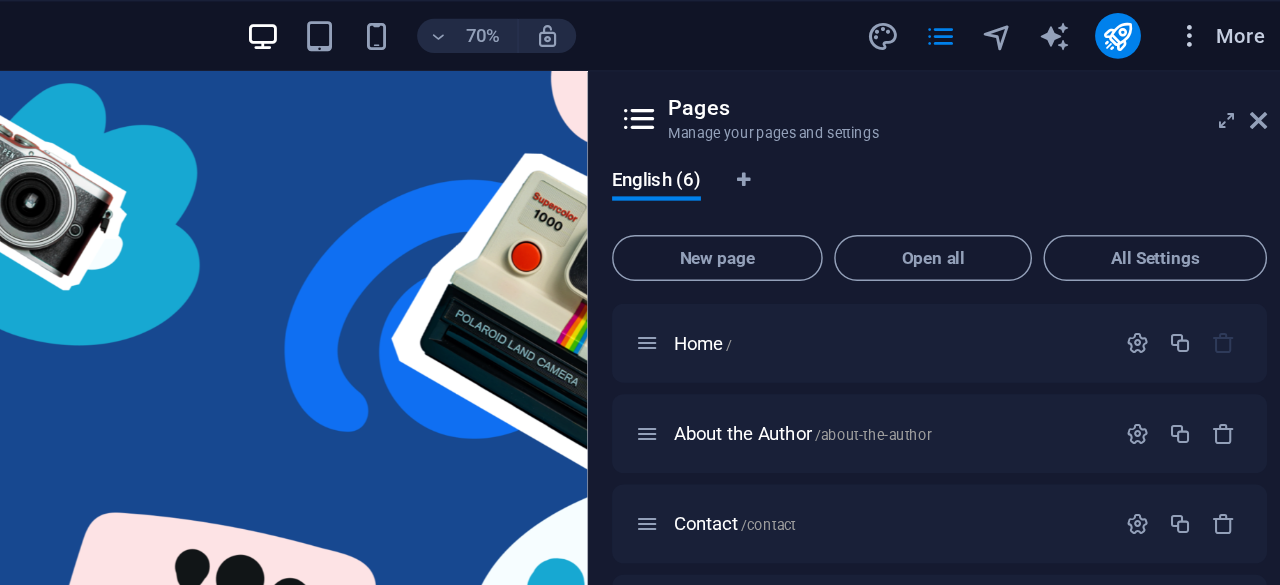 click at bounding box center (1210, 25) 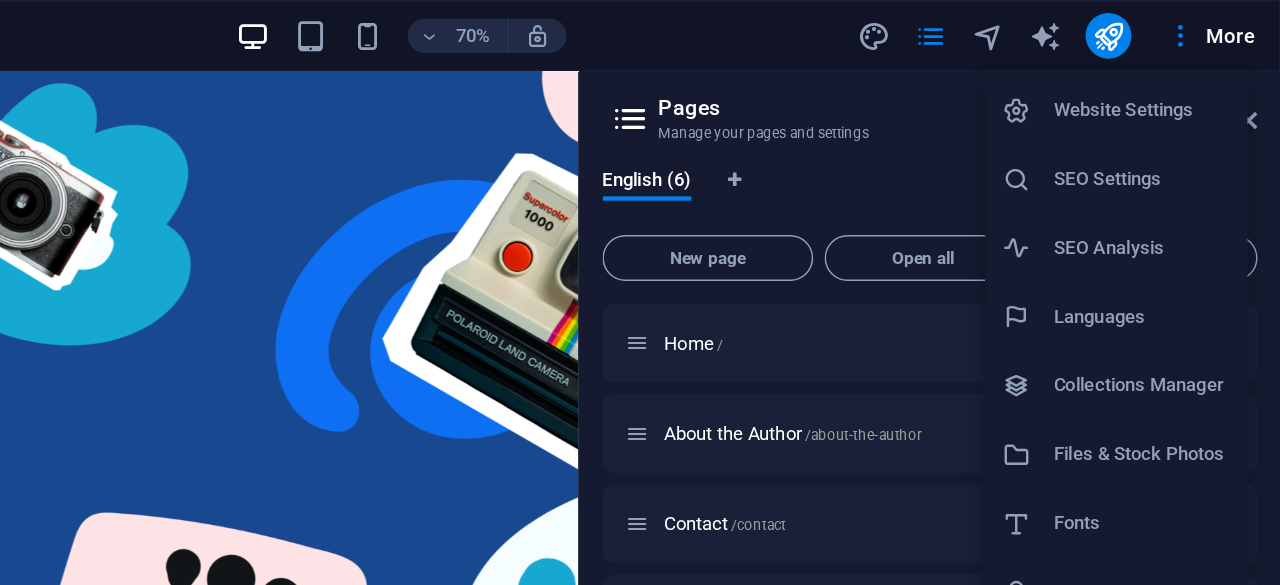 click on "SEO Settings" at bounding box center [1183, 125] 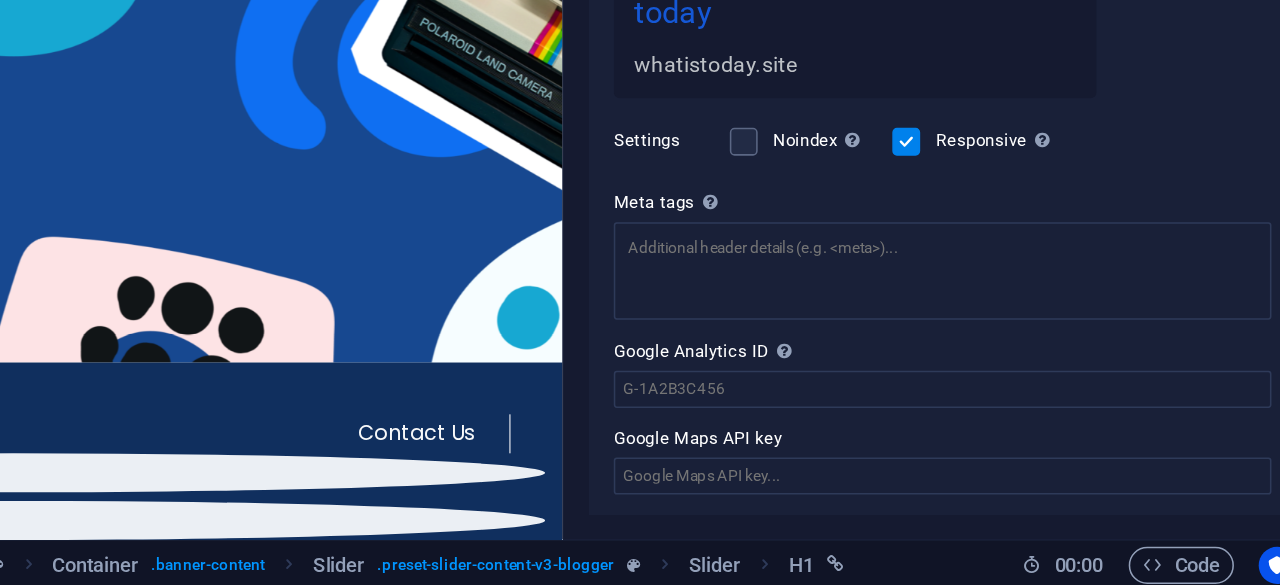 scroll, scrollTop: 399, scrollLeft: 0, axis: vertical 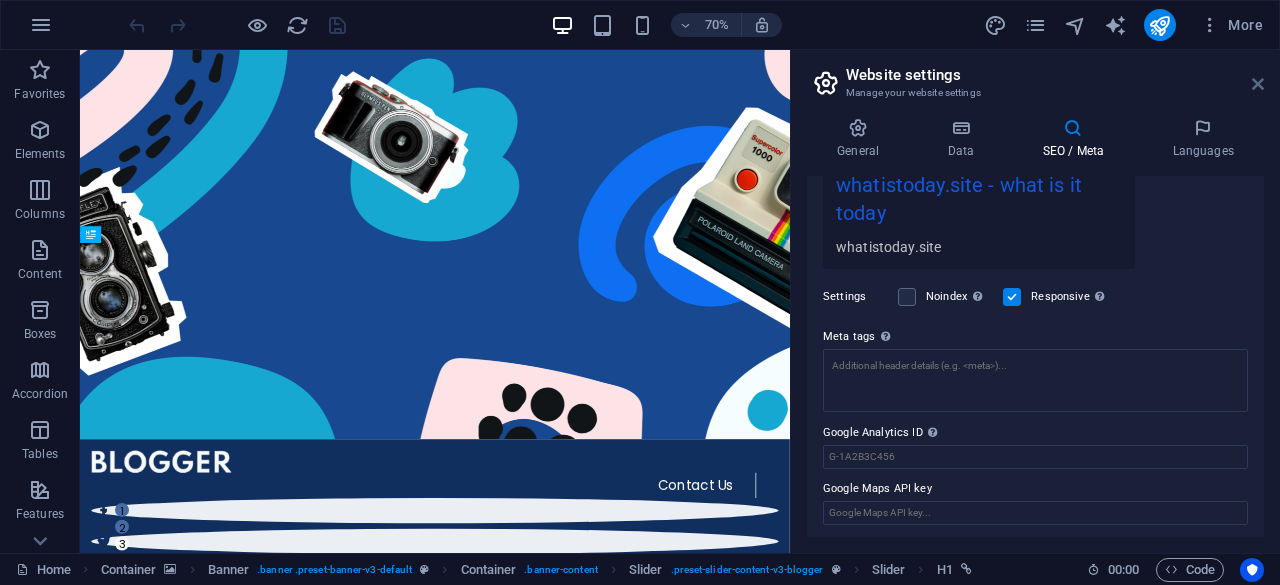 click at bounding box center (1258, 84) 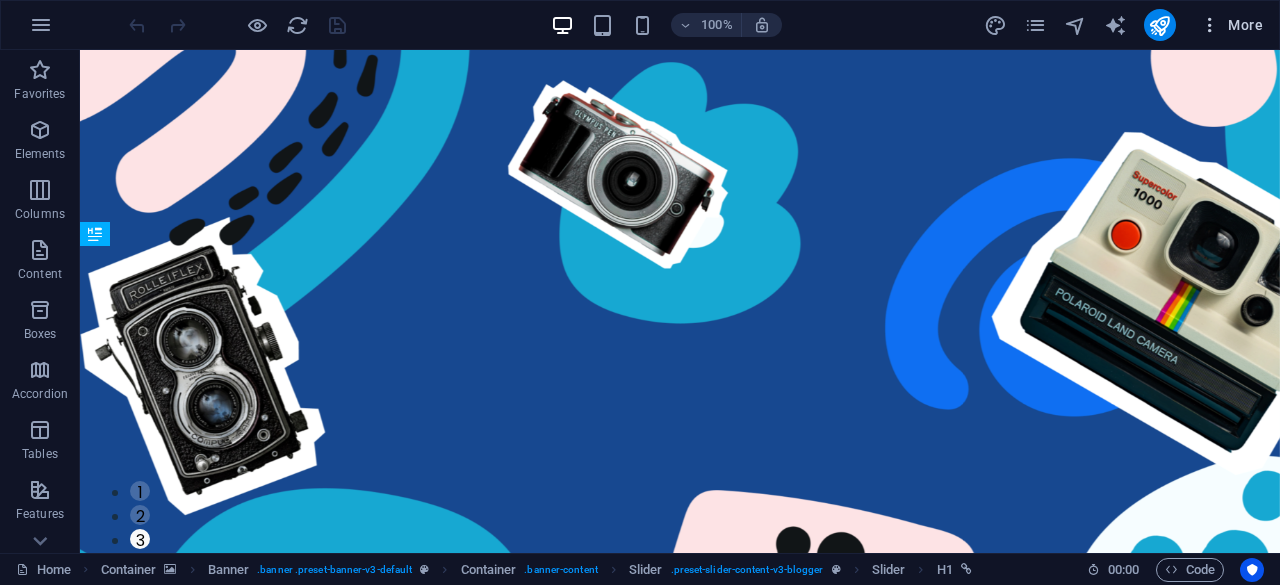 click on "More" at bounding box center (1231, 25) 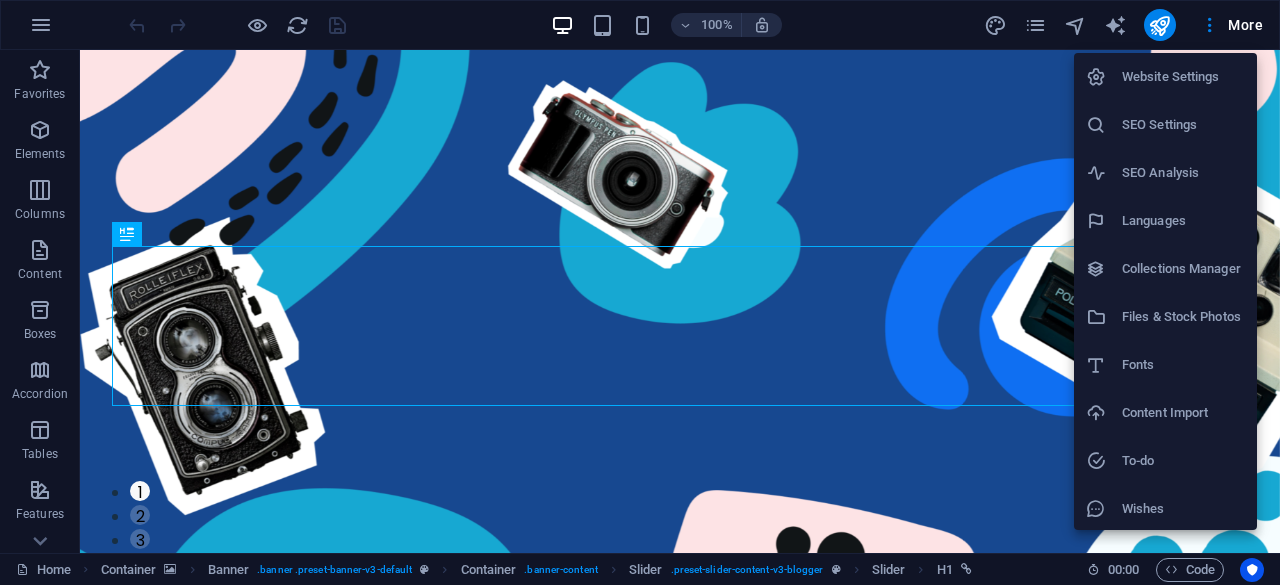click on "Files & Stock Photos" at bounding box center (1183, 317) 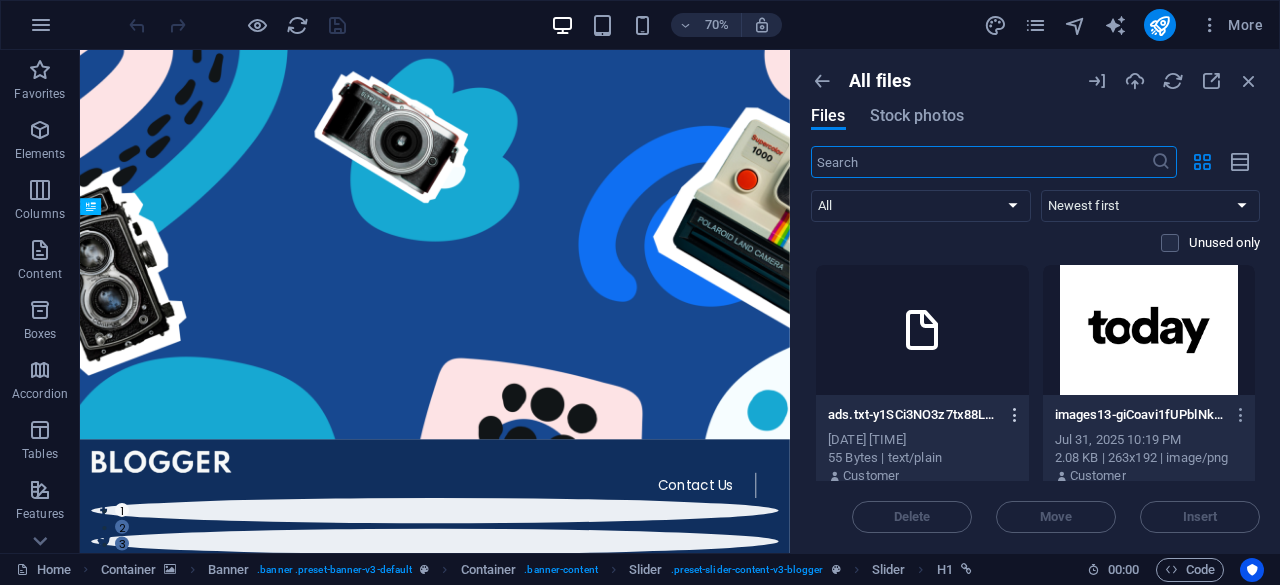 click at bounding box center (1015, 415) 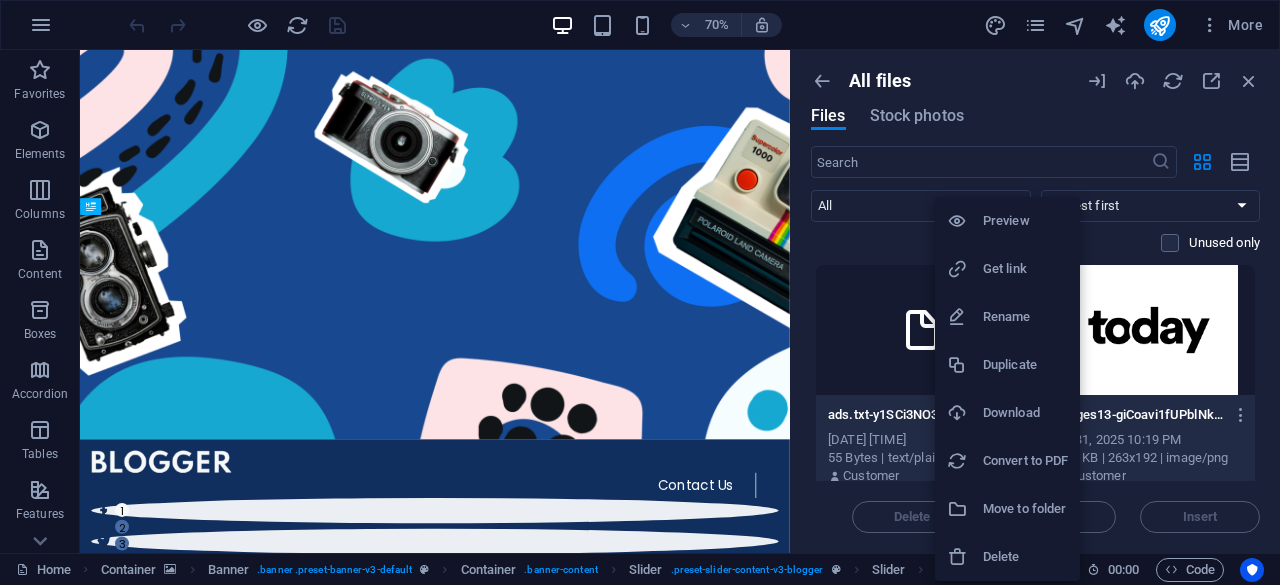 click at bounding box center (640, 292) 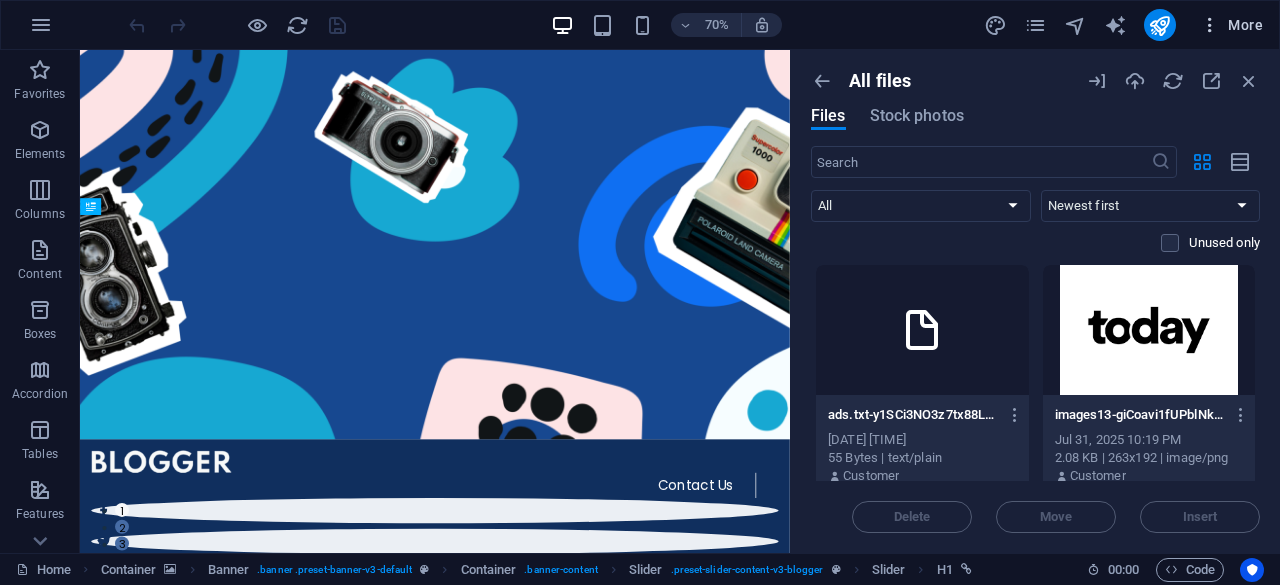 click at bounding box center (1210, 25) 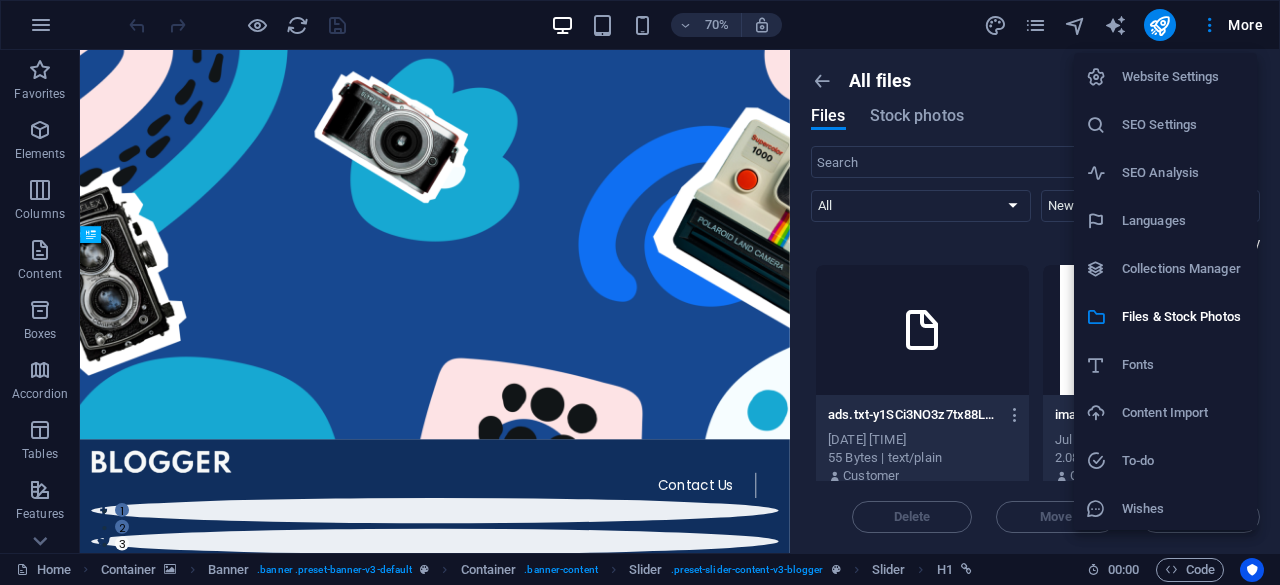 click on "Content Import" at bounding box center [1183, 413] 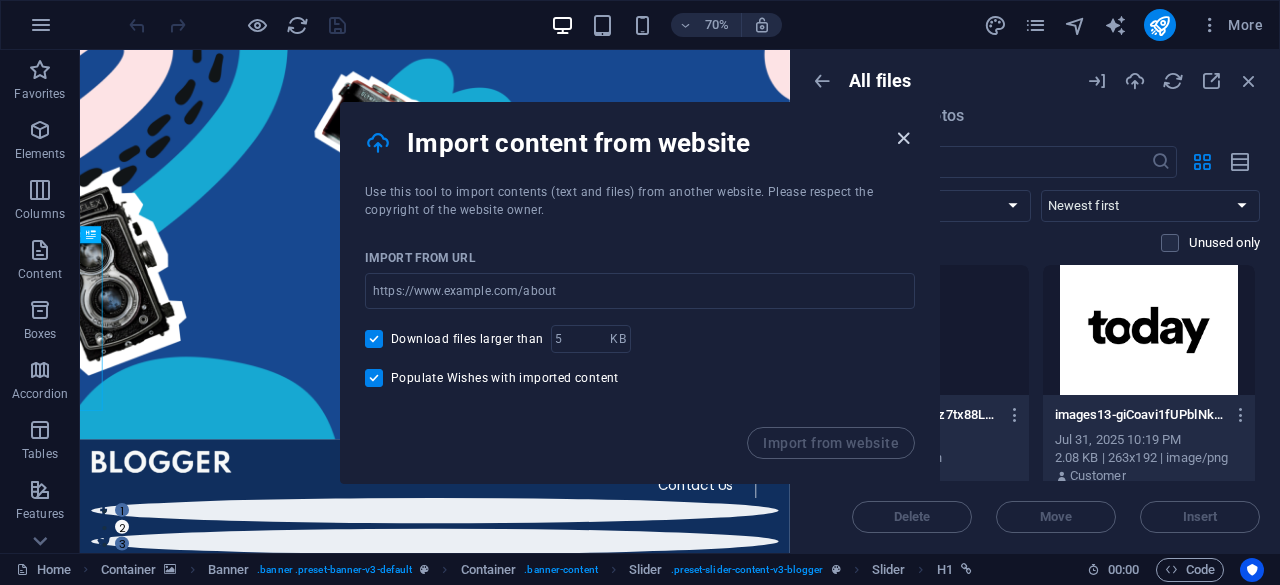click at bounding box center (903, 138) 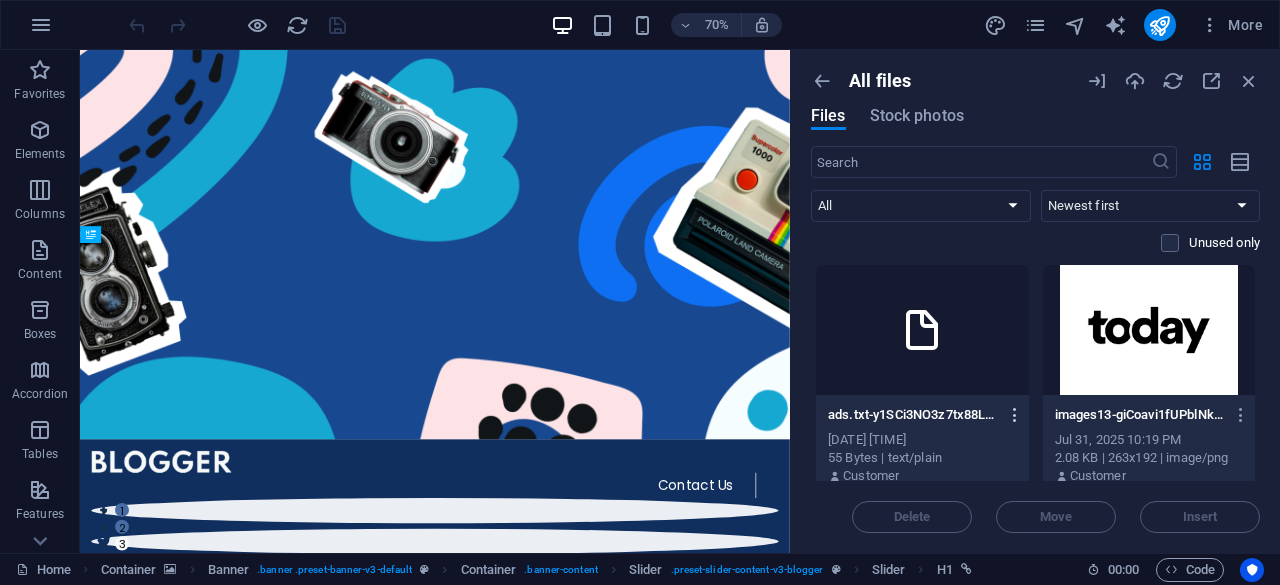 click at bounding box center [1015, 415] 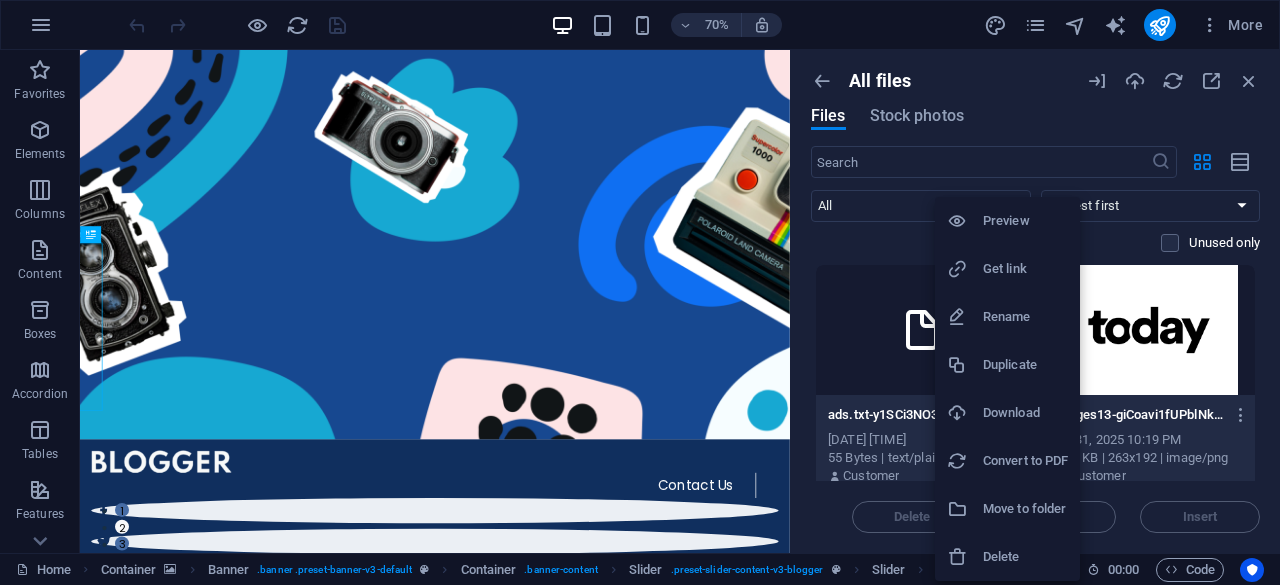 click on "Rename" at bounding box center [1025, 317] 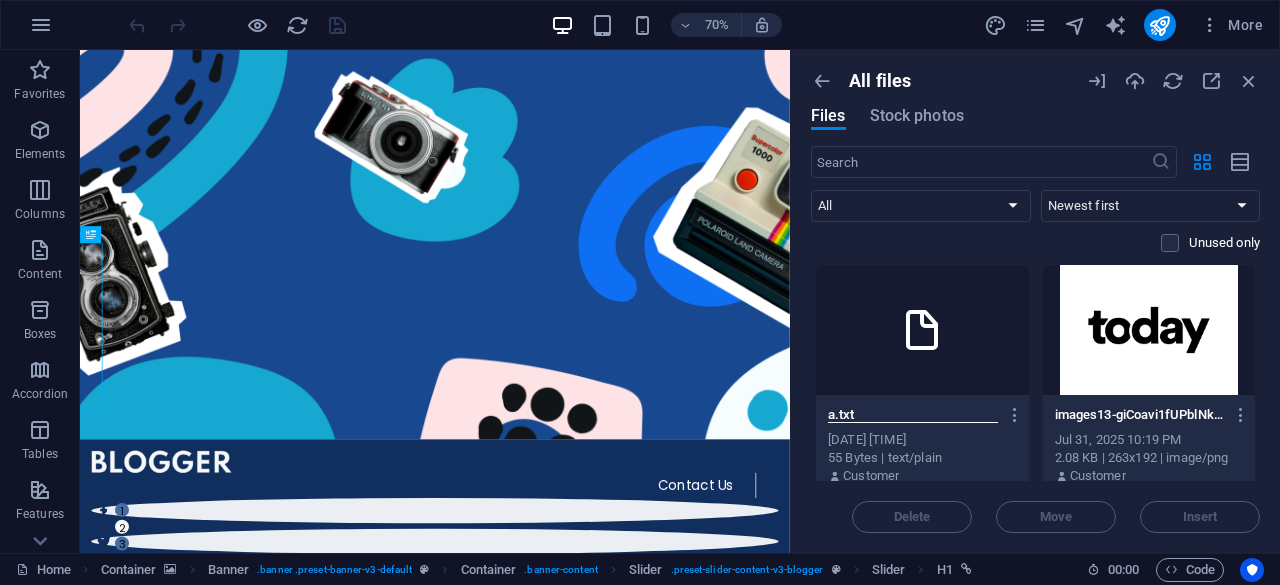 scroll, scrollTop: 0, scrollLeft: 0, axis: both 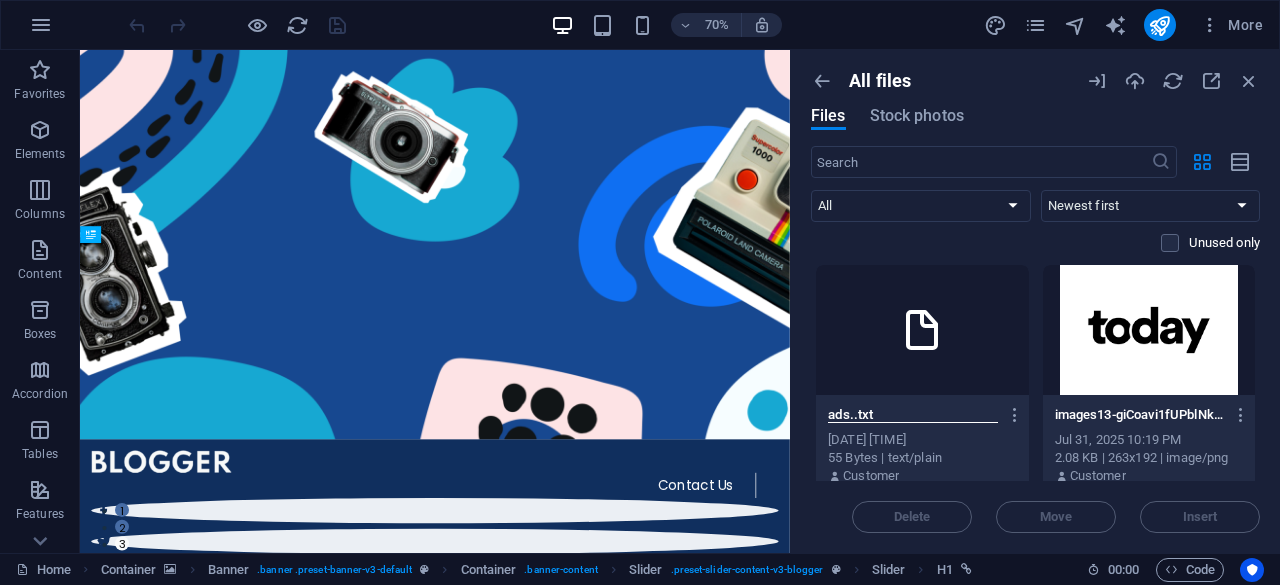 type on "ads..txt" 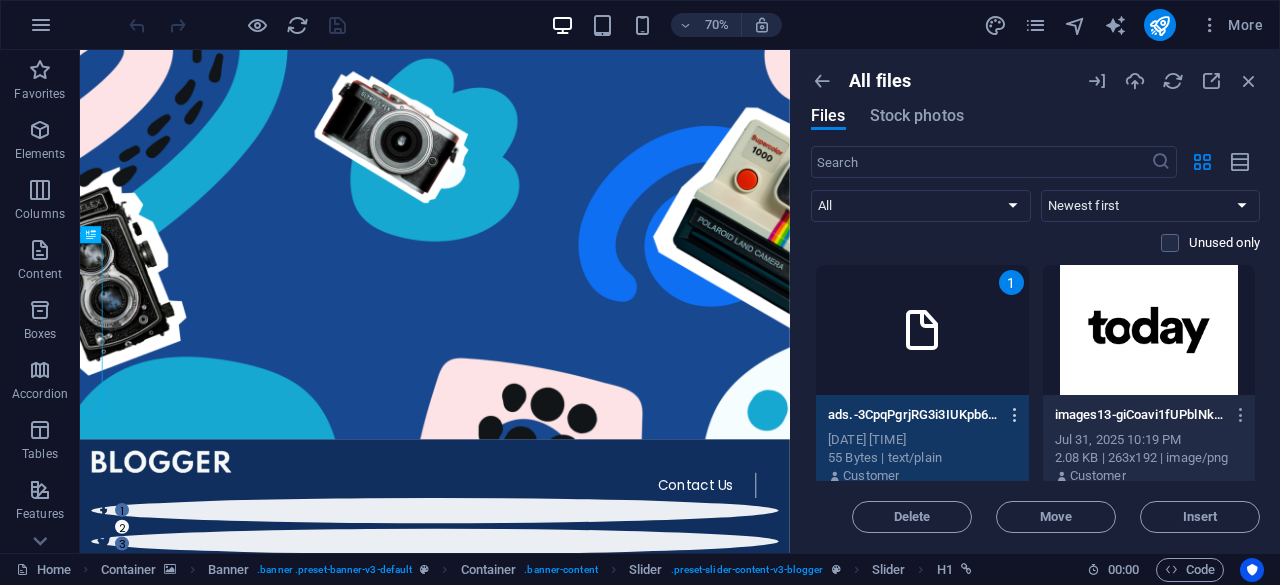 click at bounding box center (1011, 415) 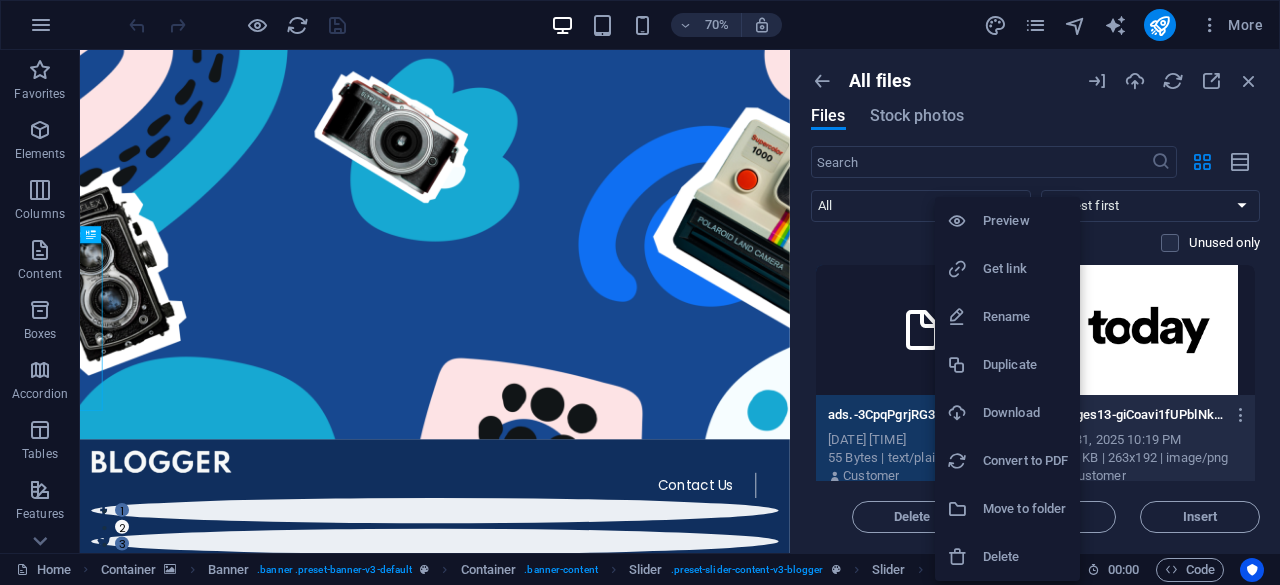 click on "Rename" at bounding box center (1007, 317) 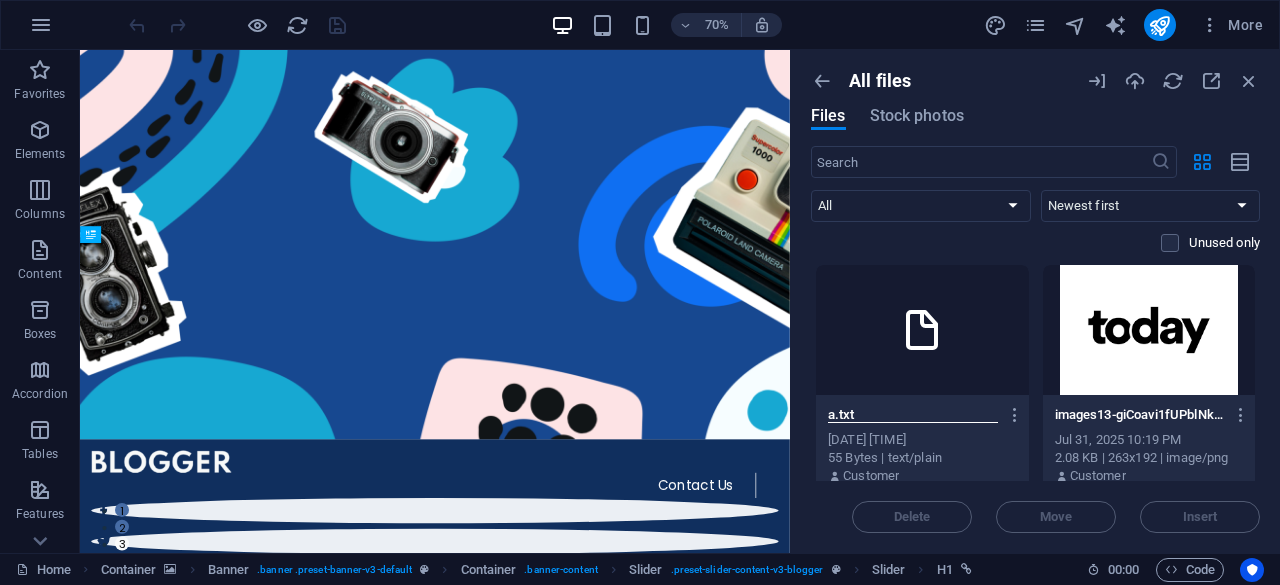 scroll, scrollTop: 0, scrollLeft: 0, axis: both 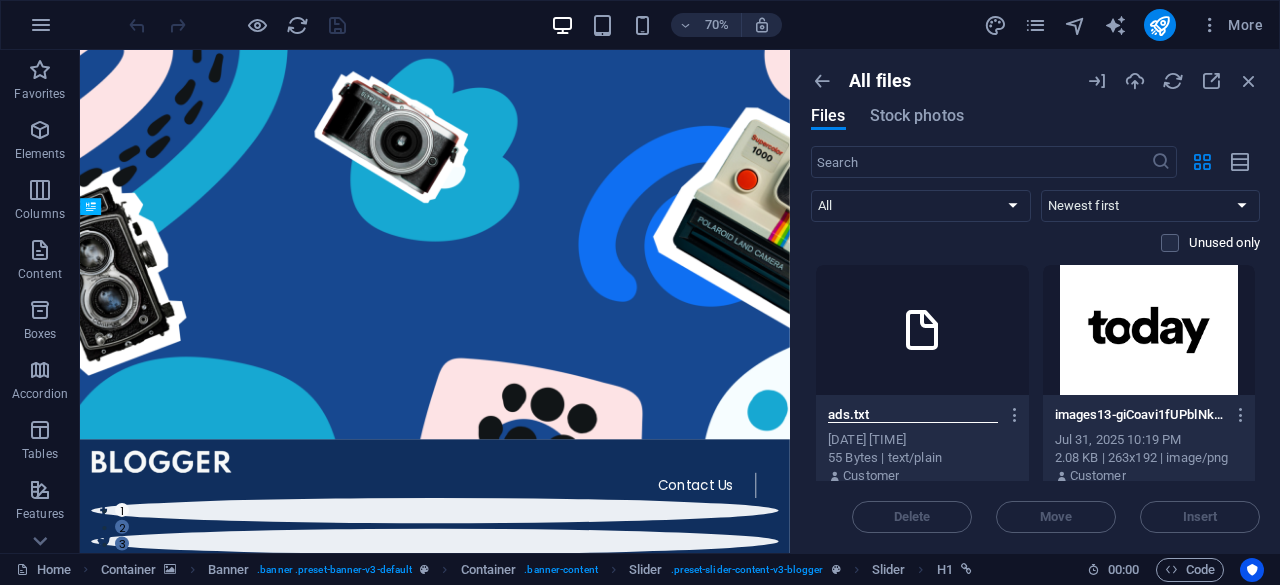 type on "ads.txt" 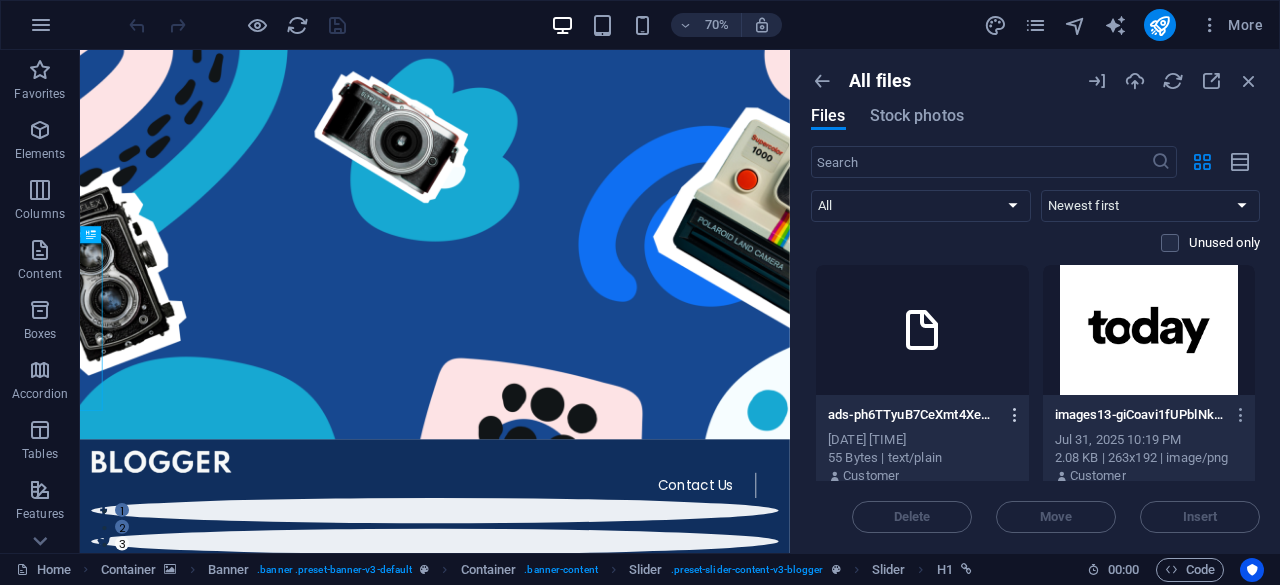 click at bounding box center (1015, 415) 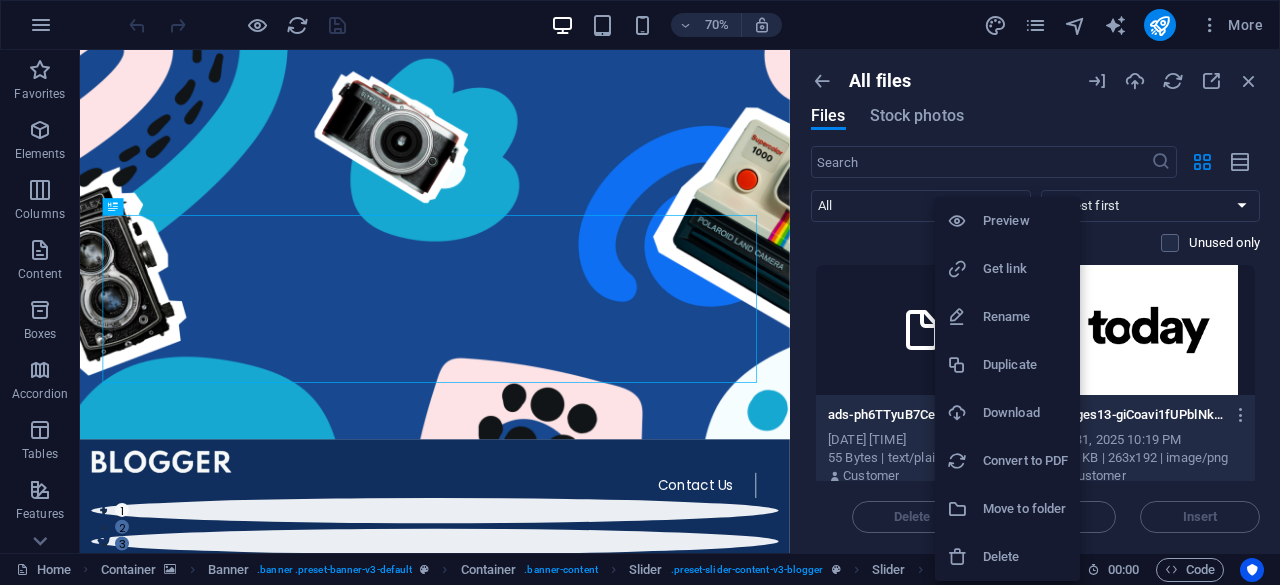 click on "Preview" at bounding box center (1025, 221) 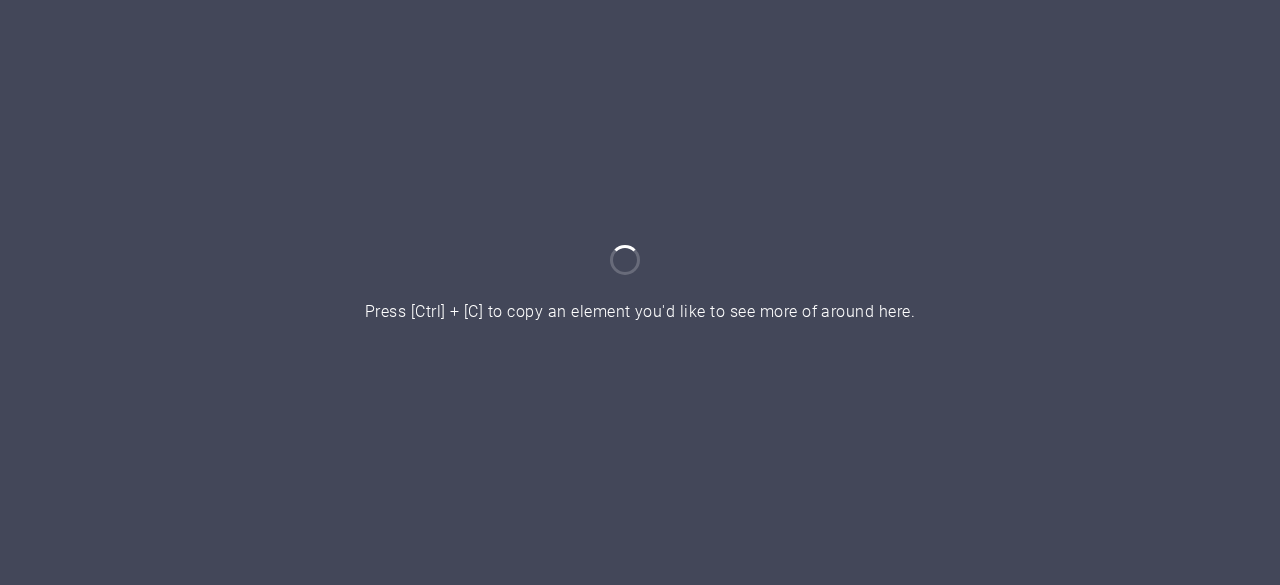 scroll, scrollTop: 0, scrollLeft: 0, axis: both 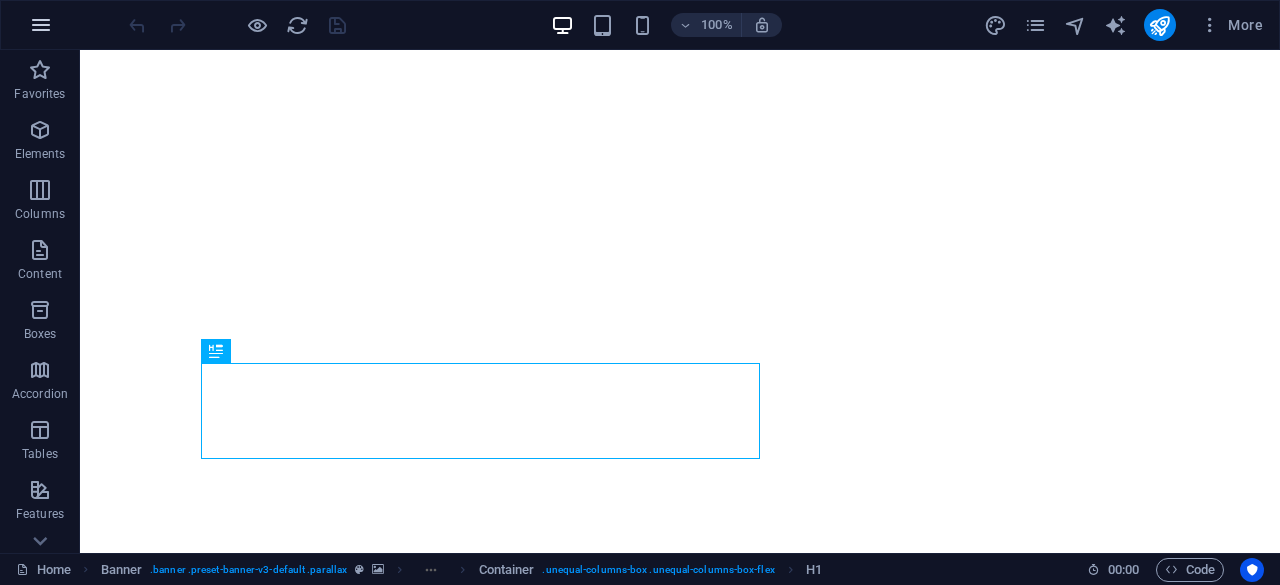 click at bounding box center (41, 25) 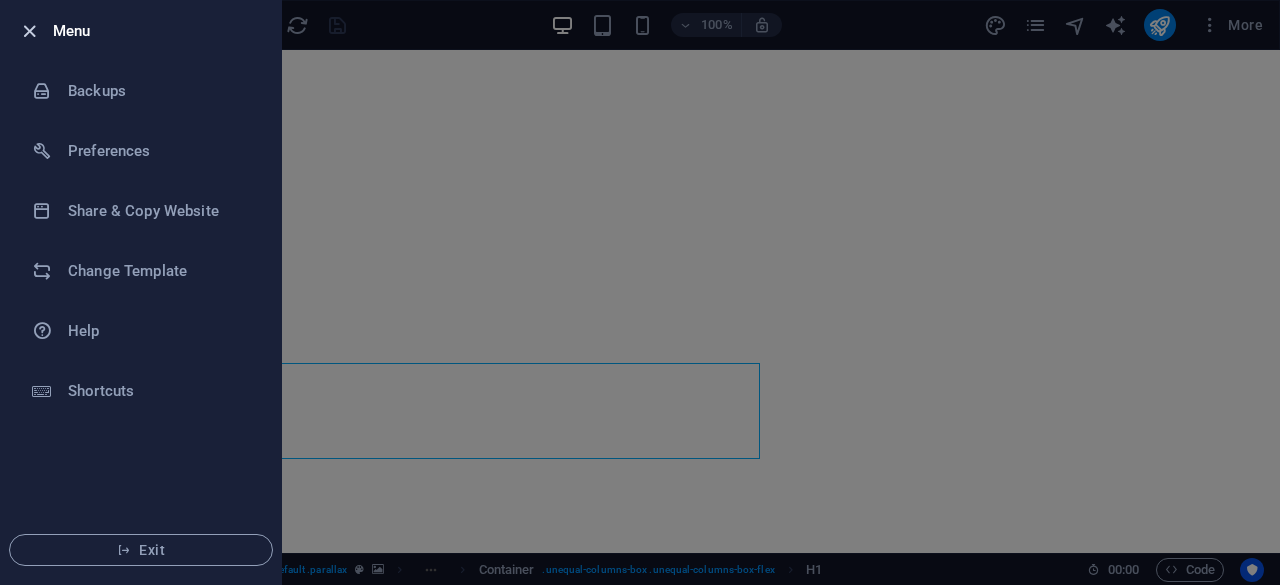 click at bounding box center (29, 31) 